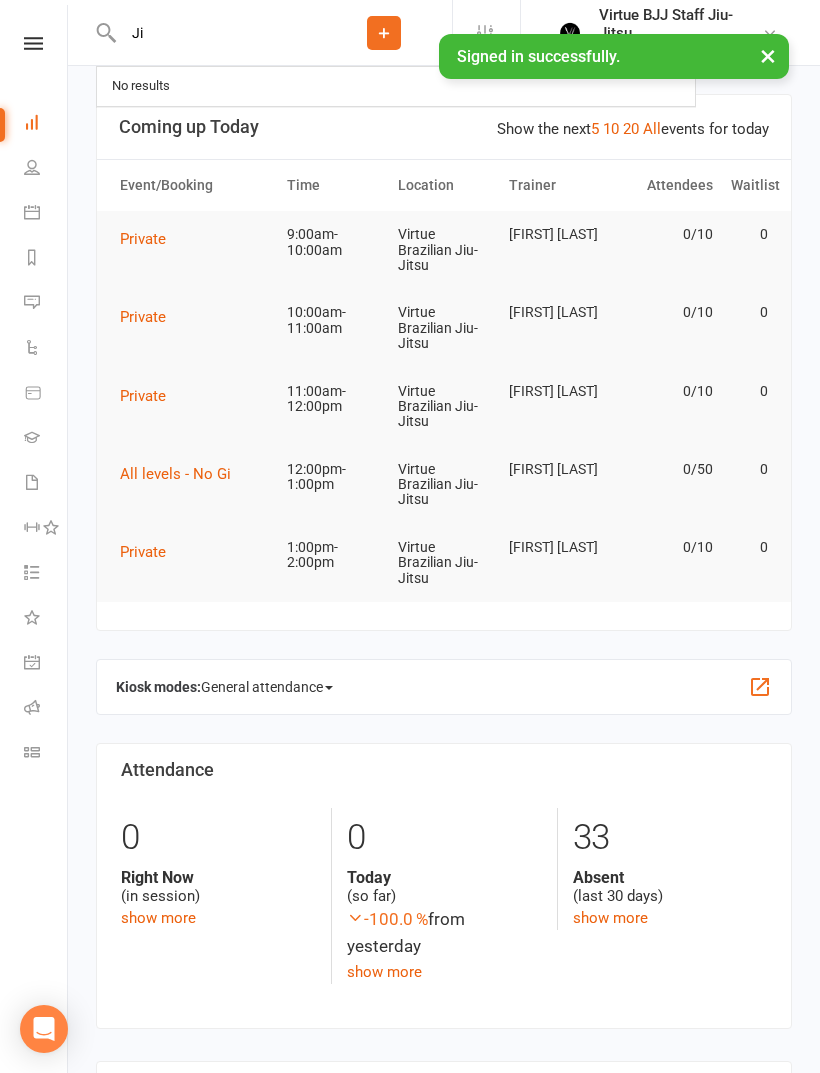 scroll, scrollTop: 0, scrollLeft: 0, axis: both 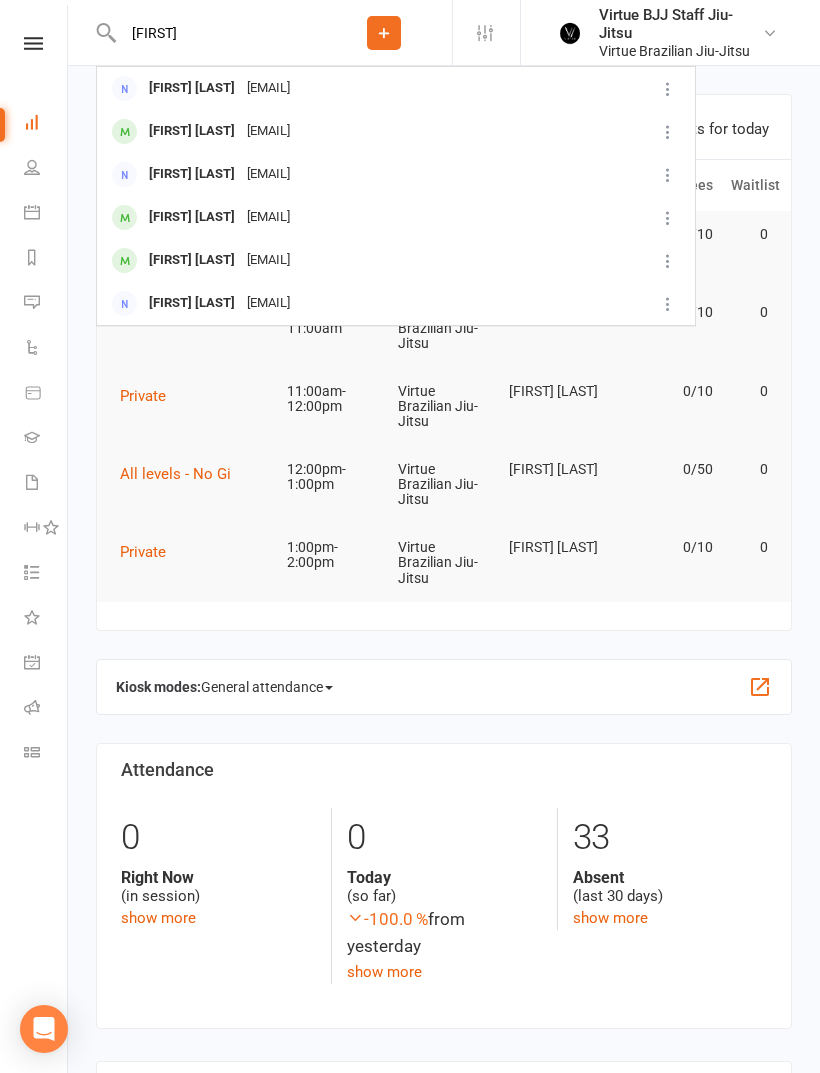 type on "[FIRST]" 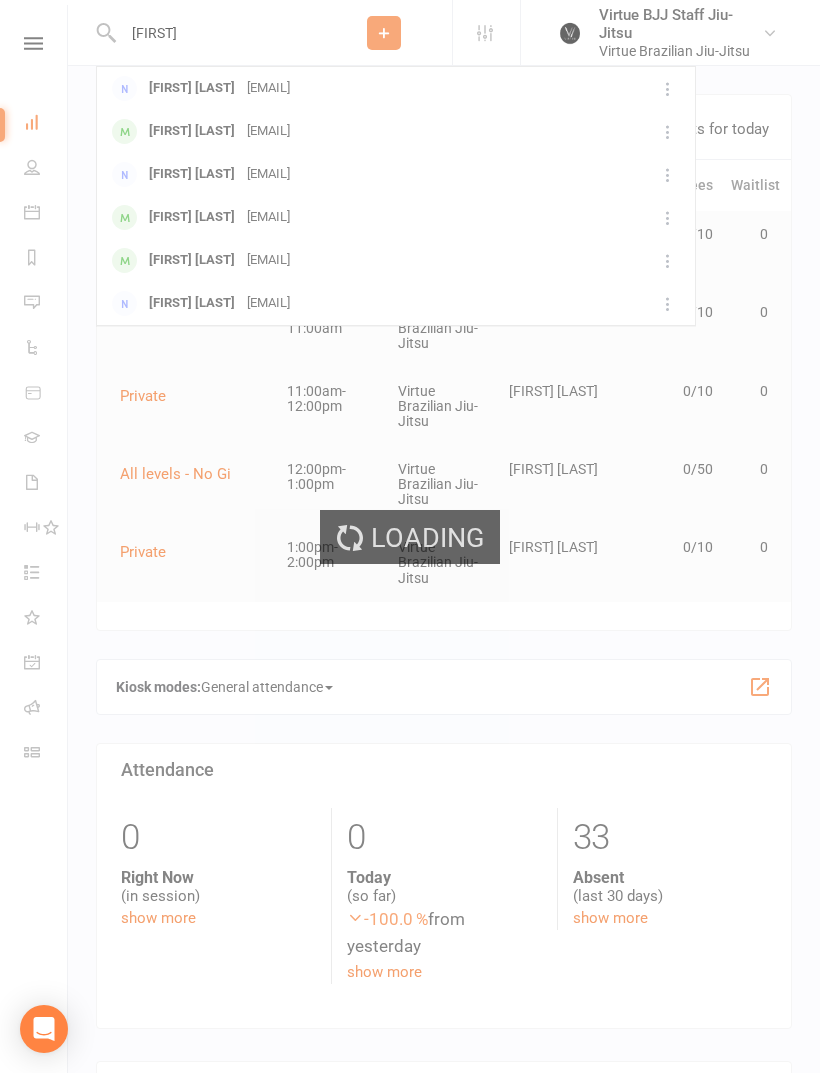 type 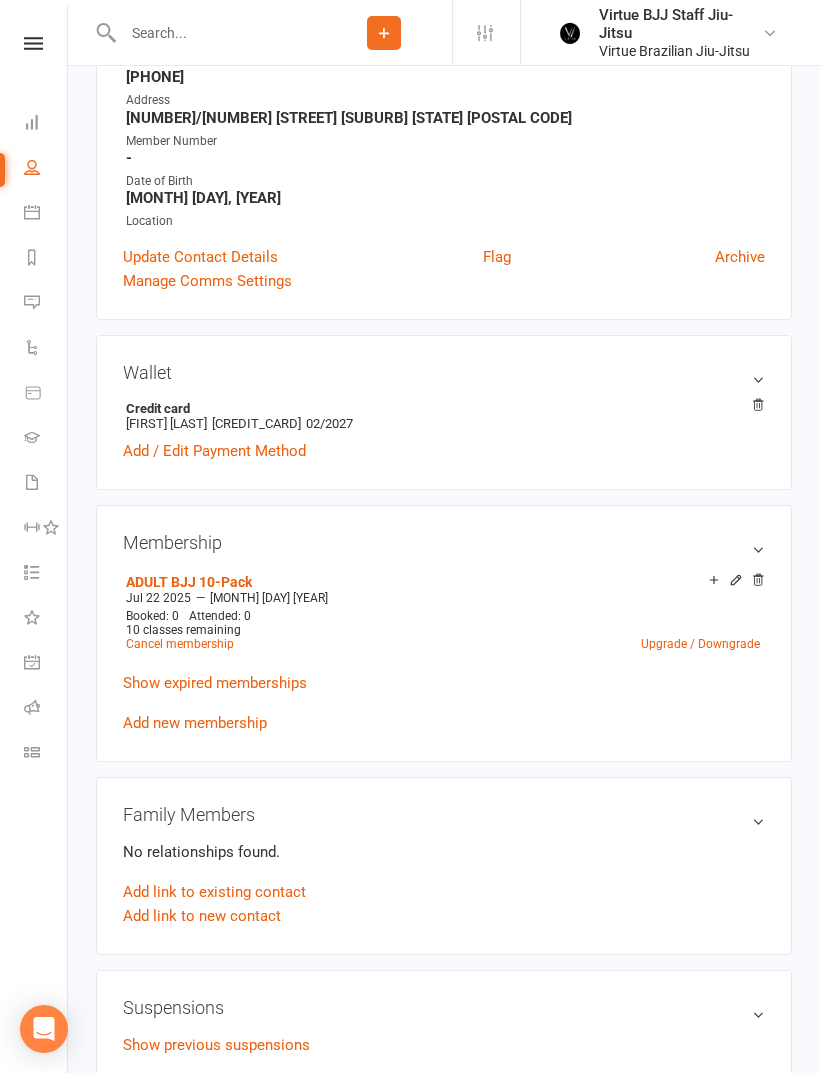 scroll, scrollTop: 336, scrollLeft: 0, axis: vertical 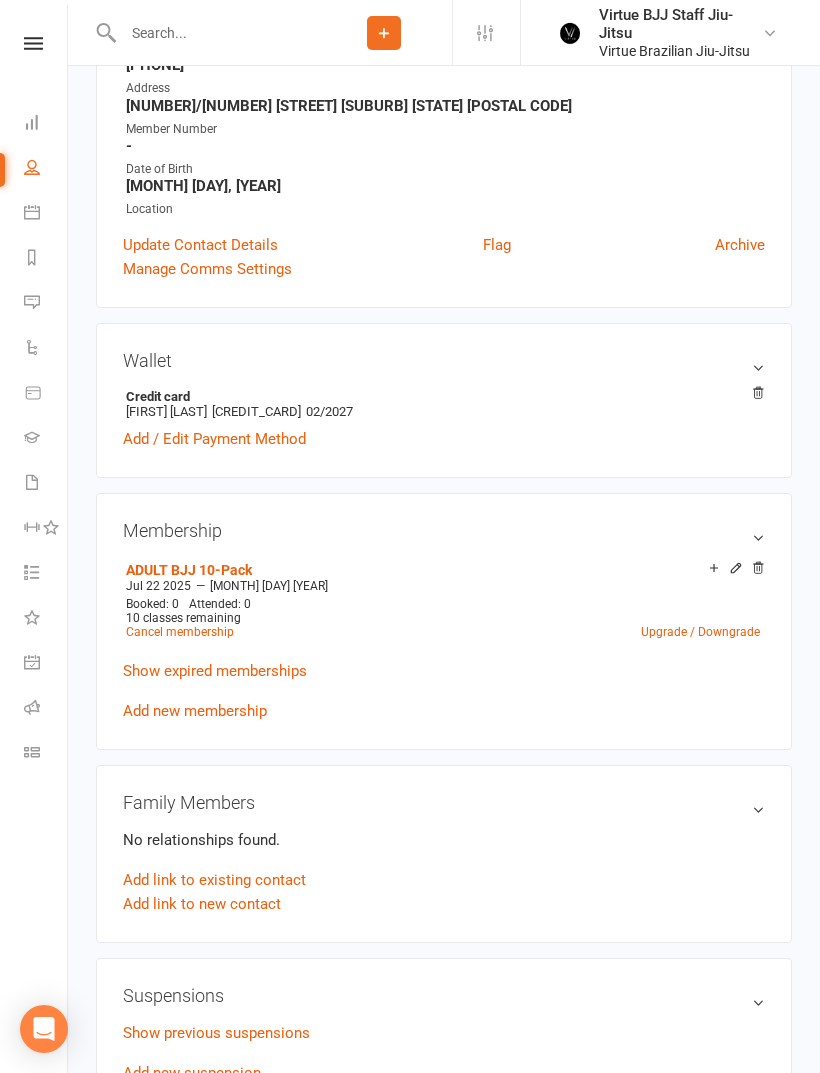 click on "Show expired memberships" at bounding box center [215, 671] 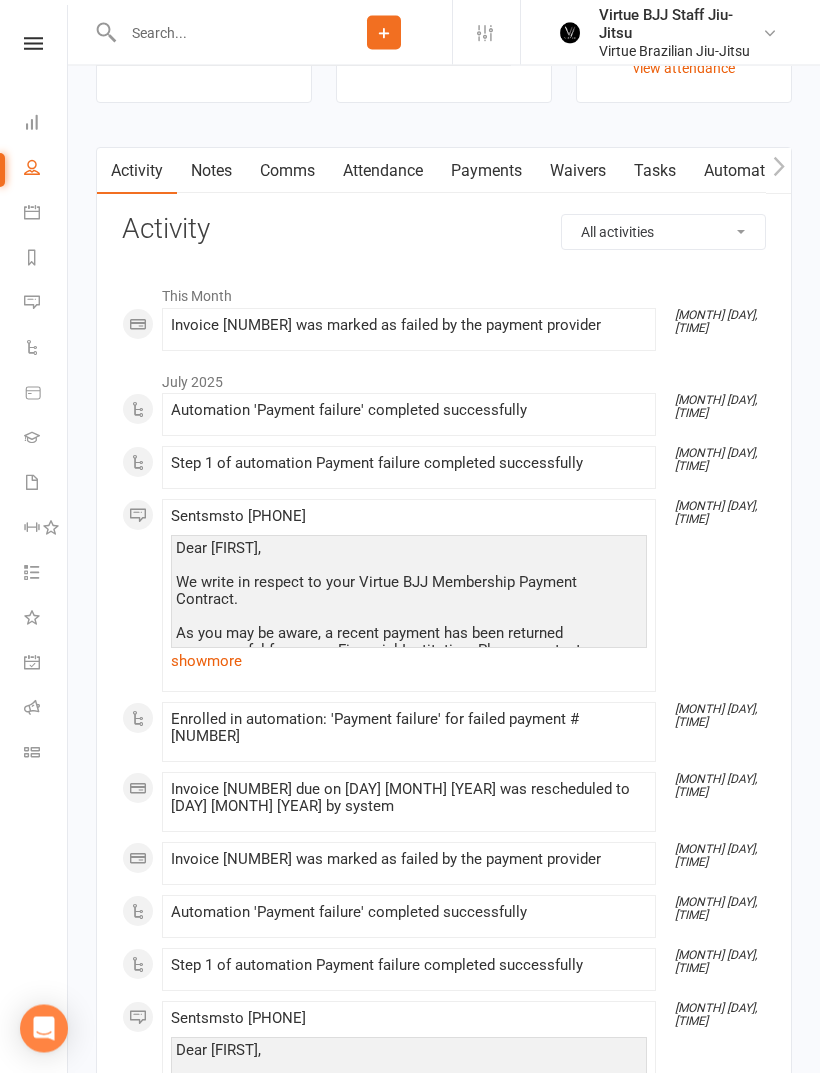 scroll, scrollTop: 2378, scrollLeft: 0, axis: vertical 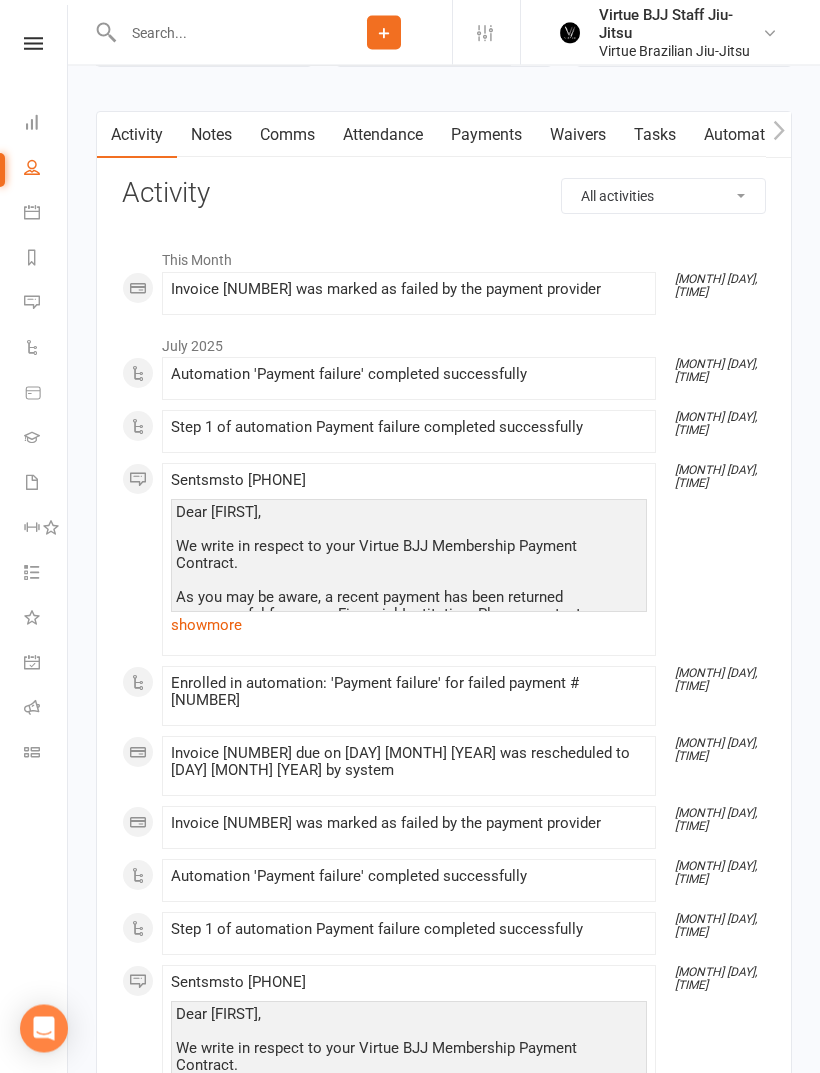 click on "Payments" at bounding box center [486, 136] 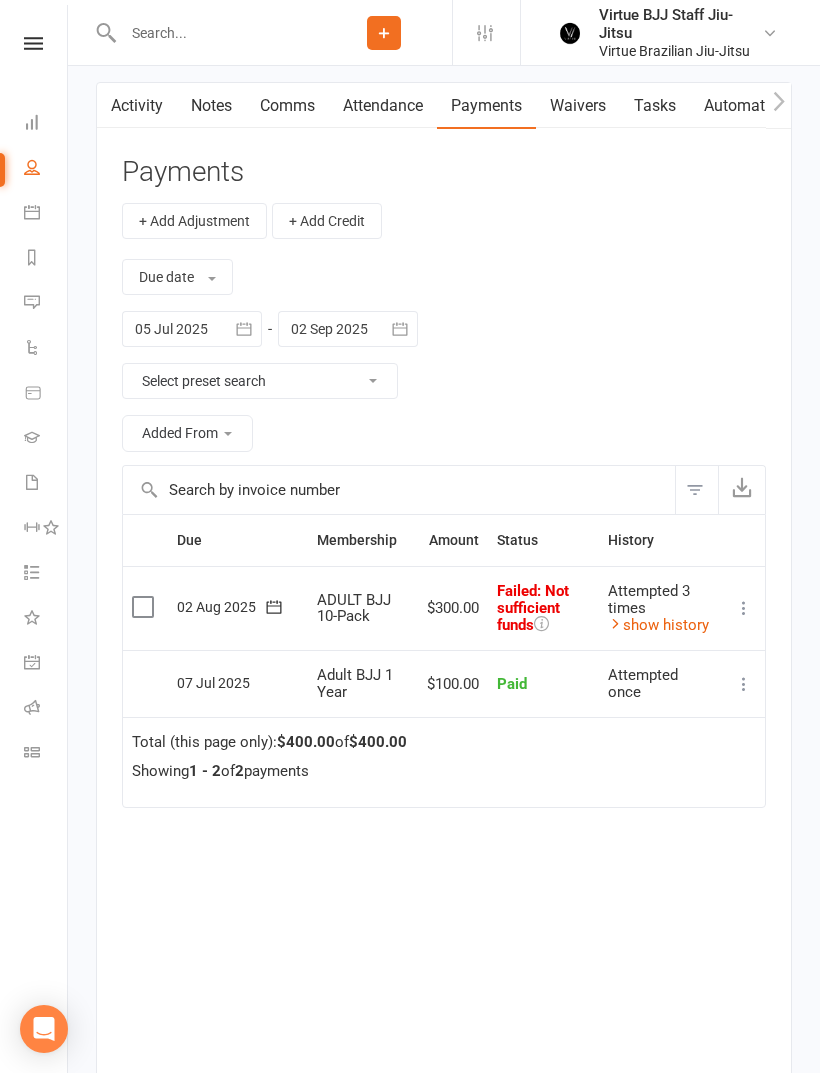 scroll, scrollTop: 2402, scrollLeft: 0, axis: vertical 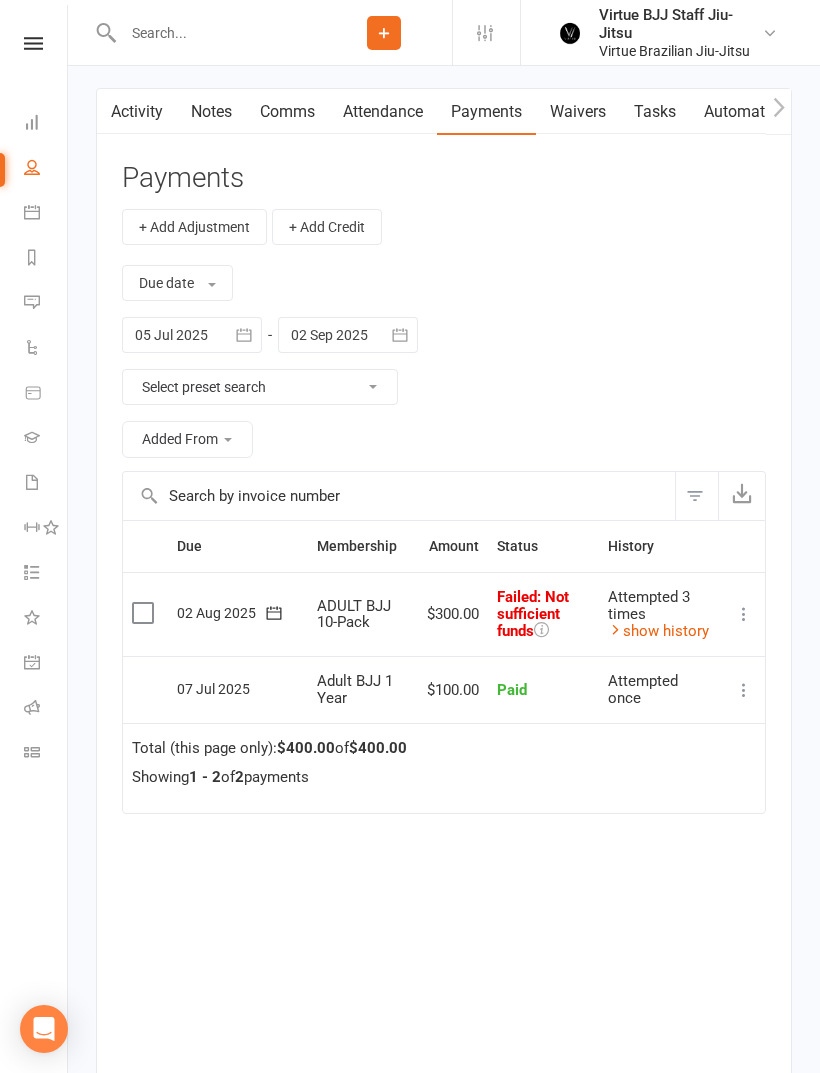 click on "show history" at bounding box center (658, 631) 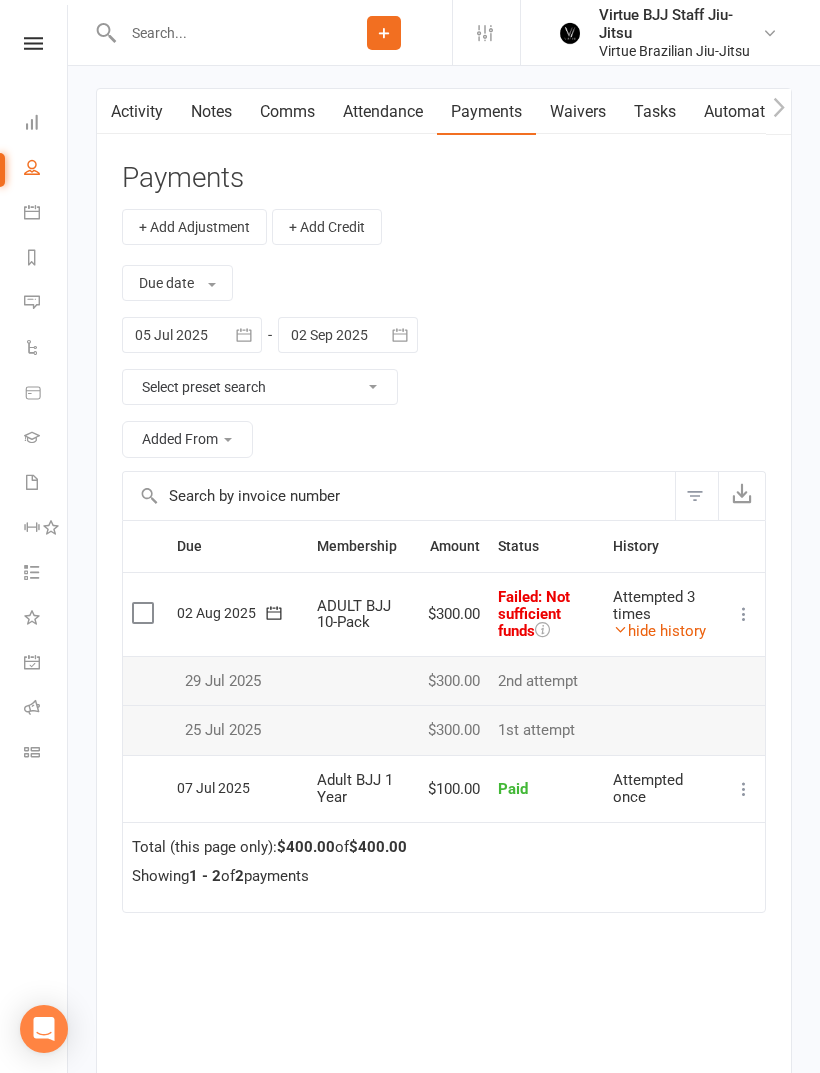 click on "hide history" at bounding box center (659, 631) 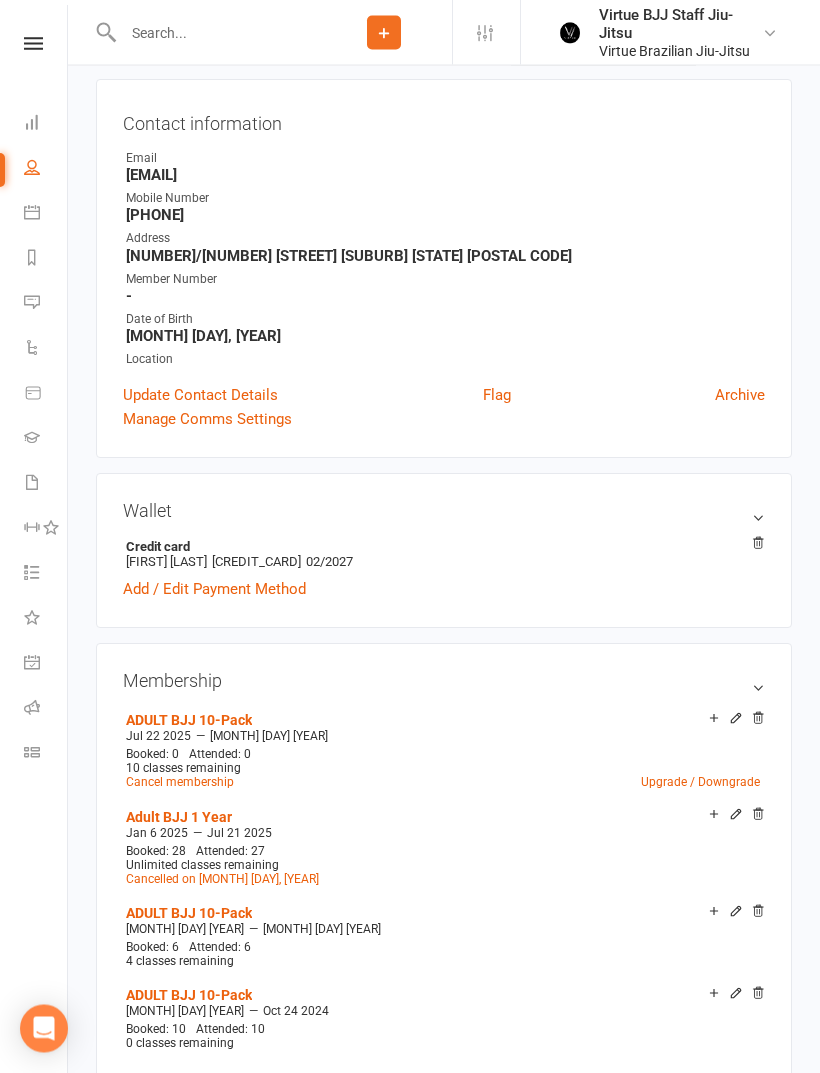 scroll, scrollTop: 0, scrollLeft: 0, axis: both 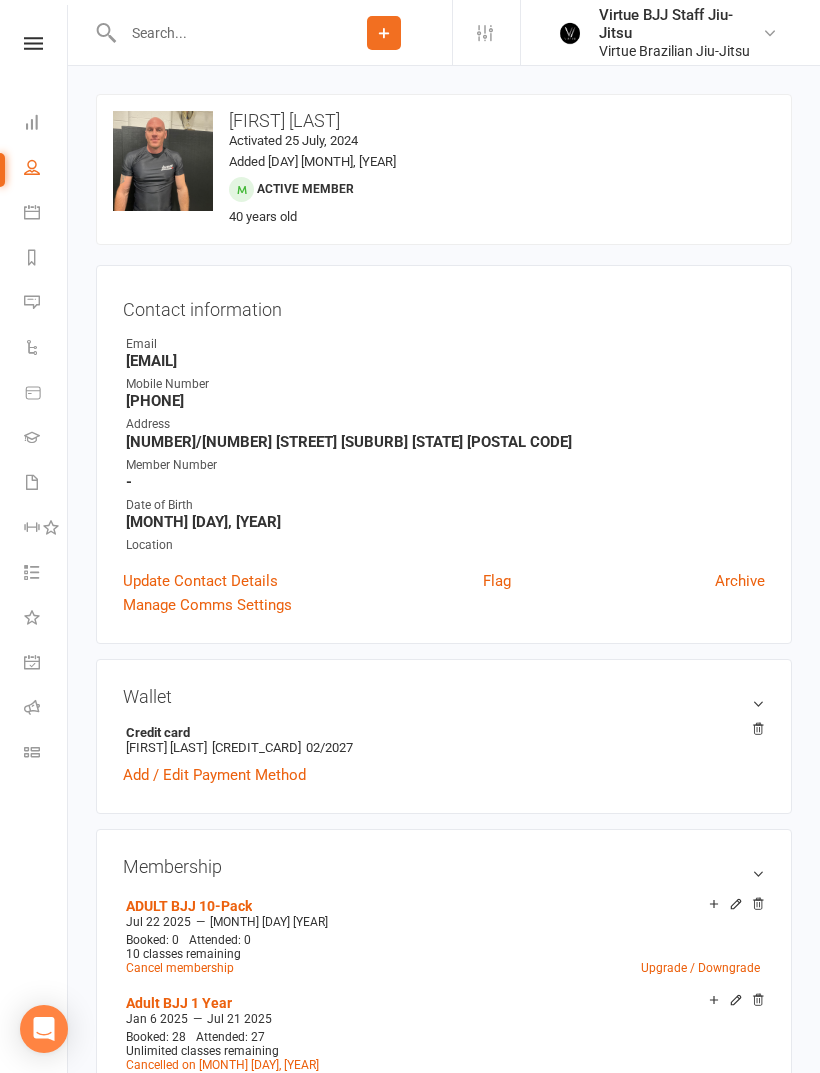 click at bounding box center (32, 167) 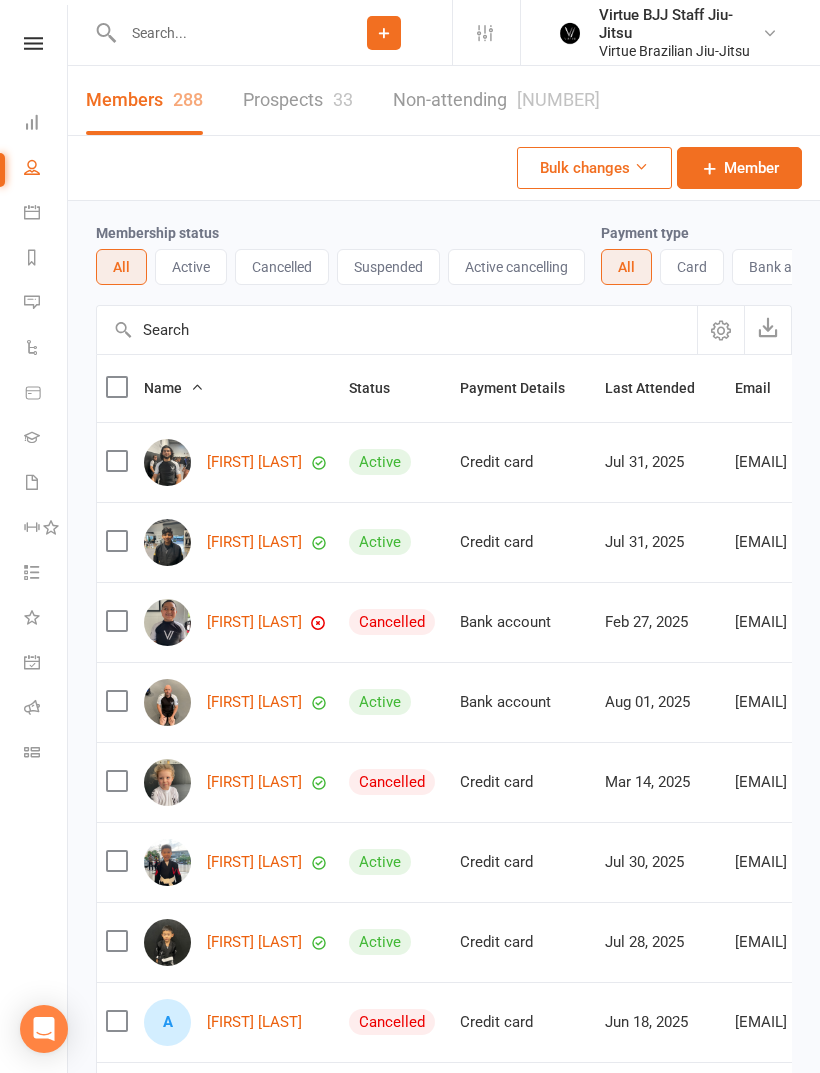 click on "Active" at bounding box center (191, 267) 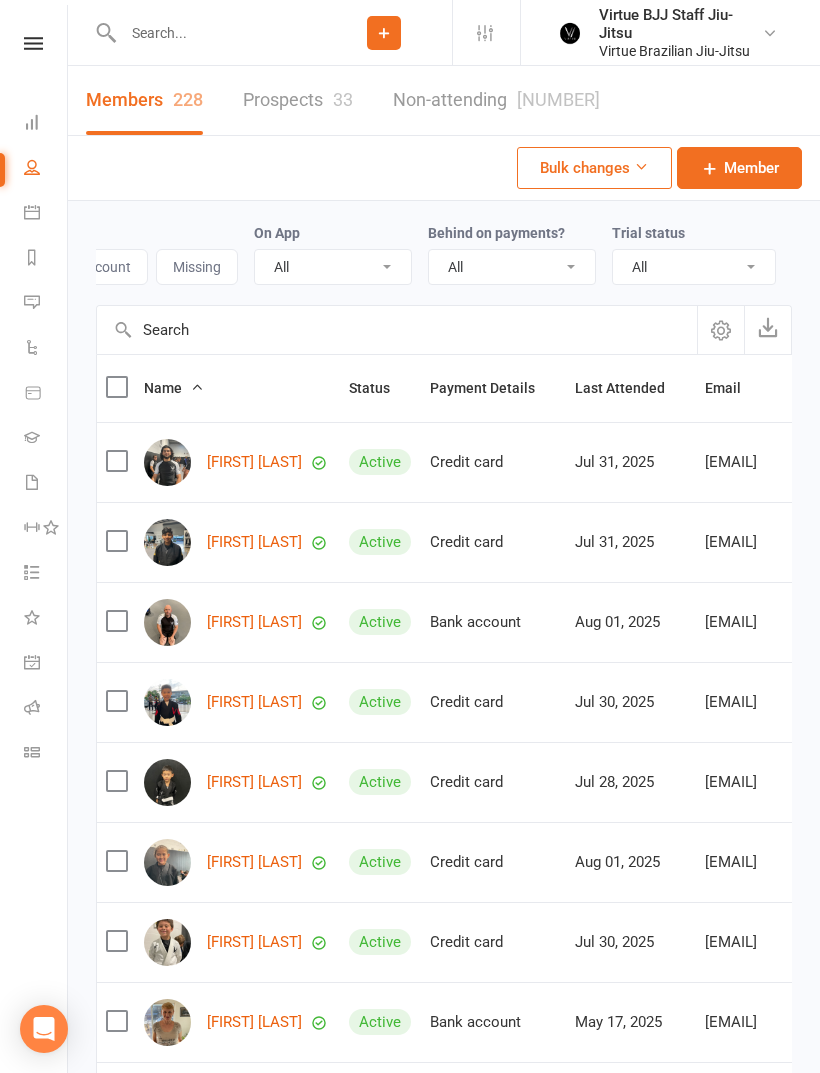 scroll, scrollTop: 0, scrollLeft: 707, axis: horizontal 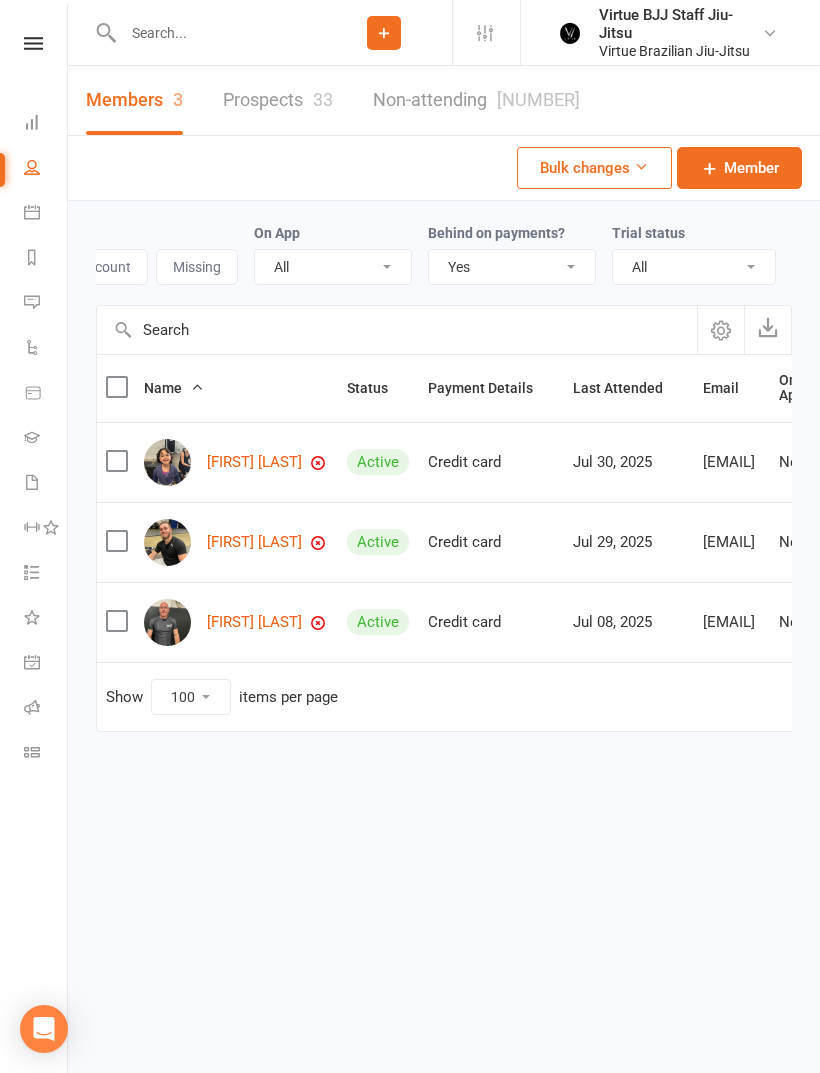 click at bounding box center (33, 43) 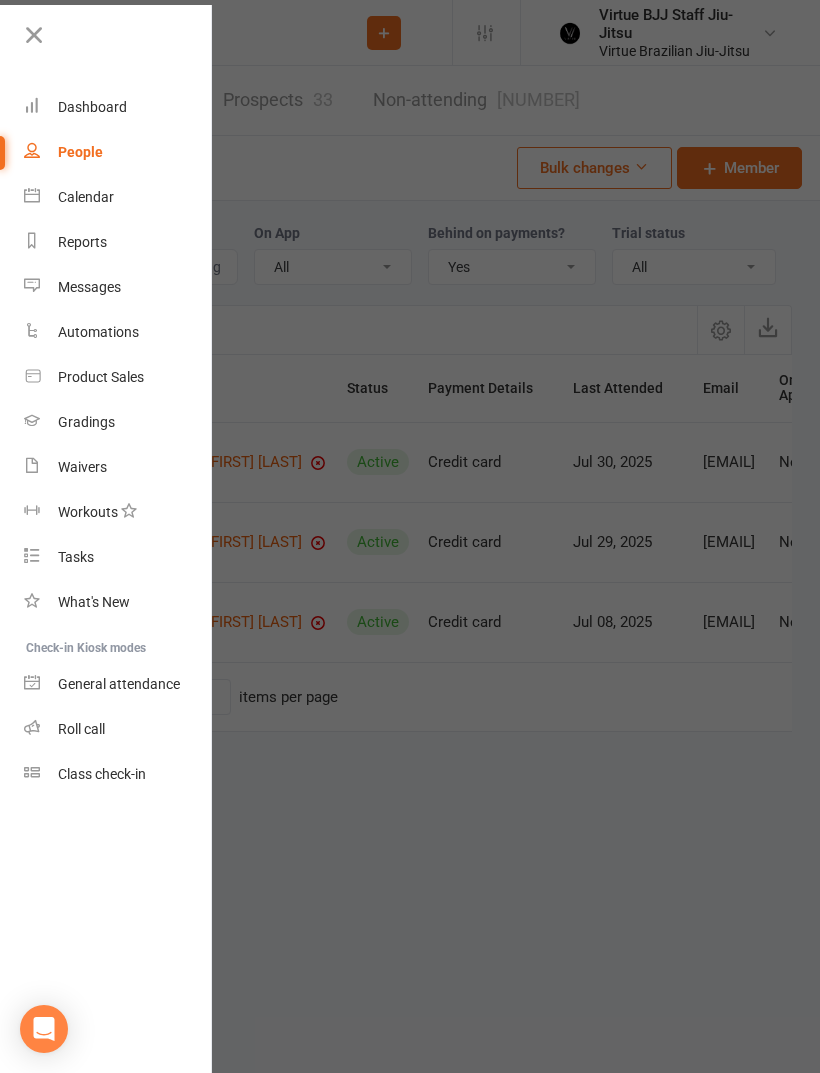 click at bounding box center (34, 35) 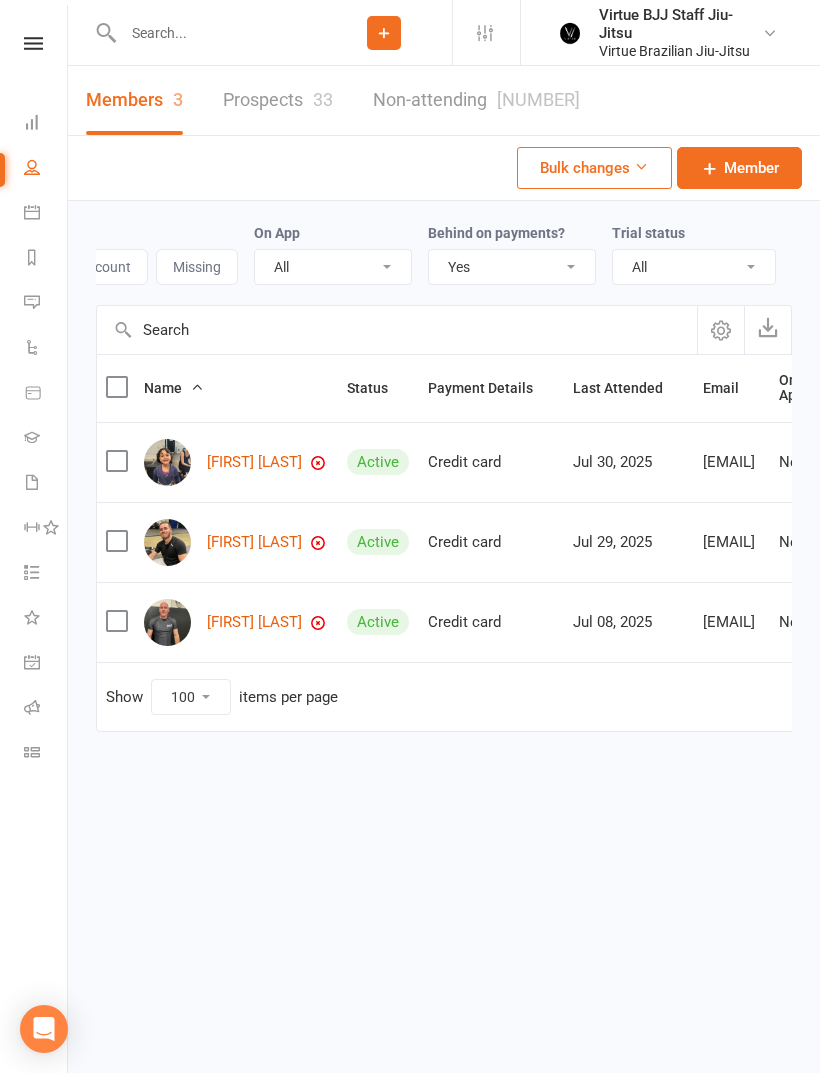 click at bounding box center [216, 33] 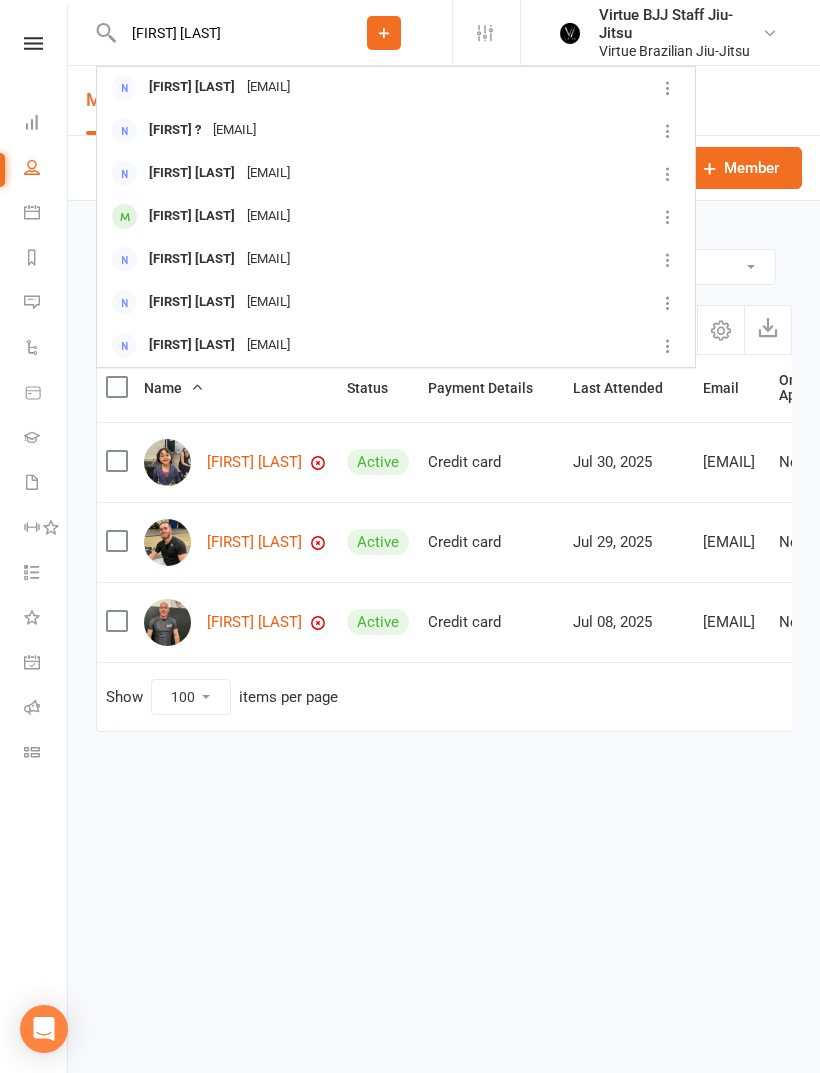 scroll, scrollTop: 560, scrollLeft: 0, axis: vertical 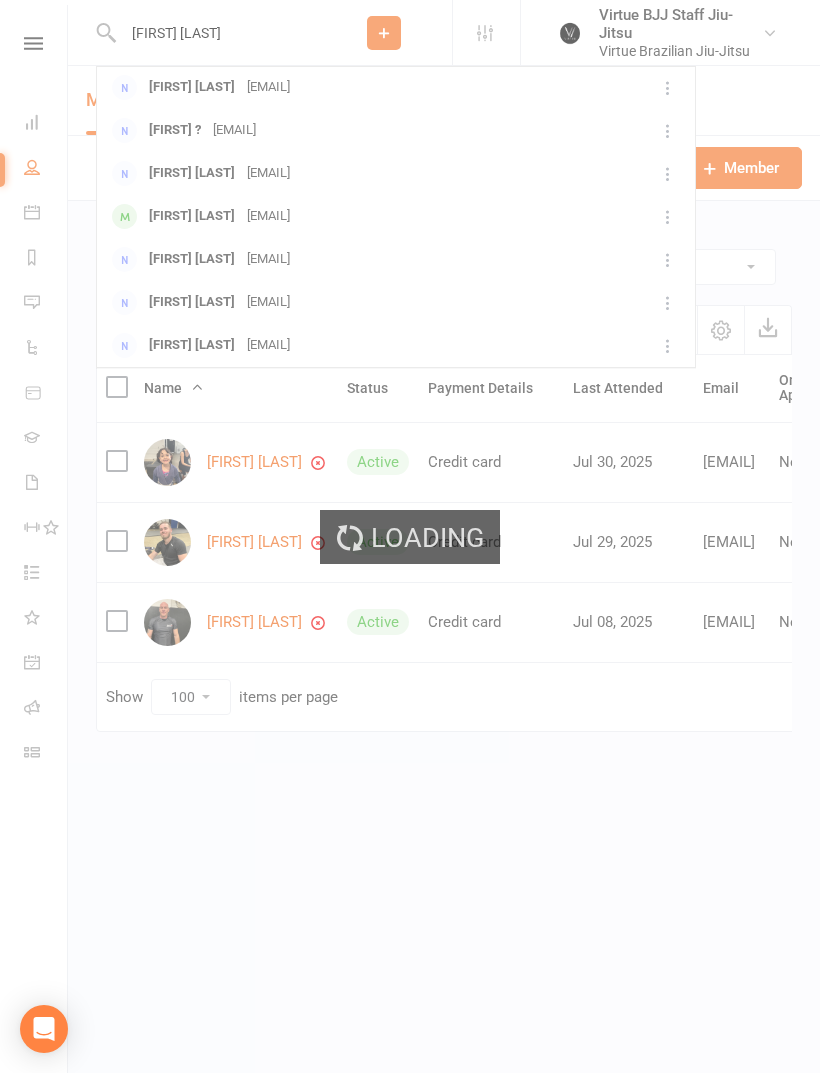 type 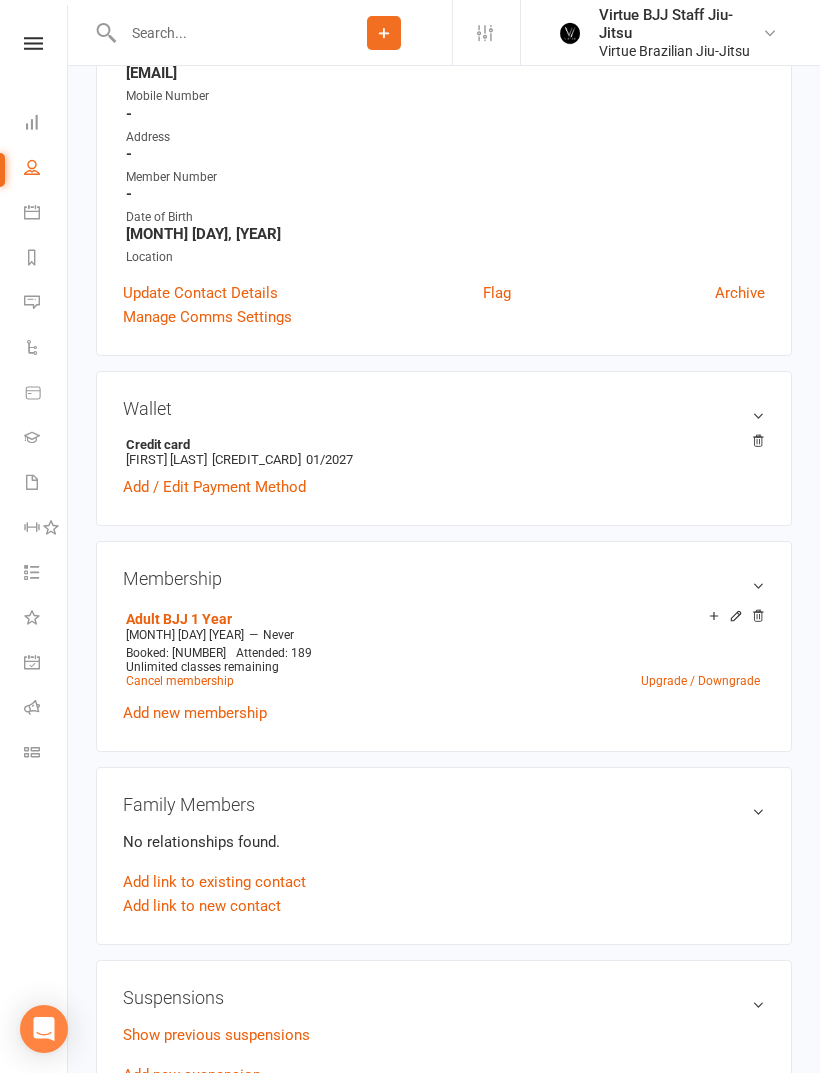 scroll, scrollTop: 353, scrollLeft: 0, axis: vertical 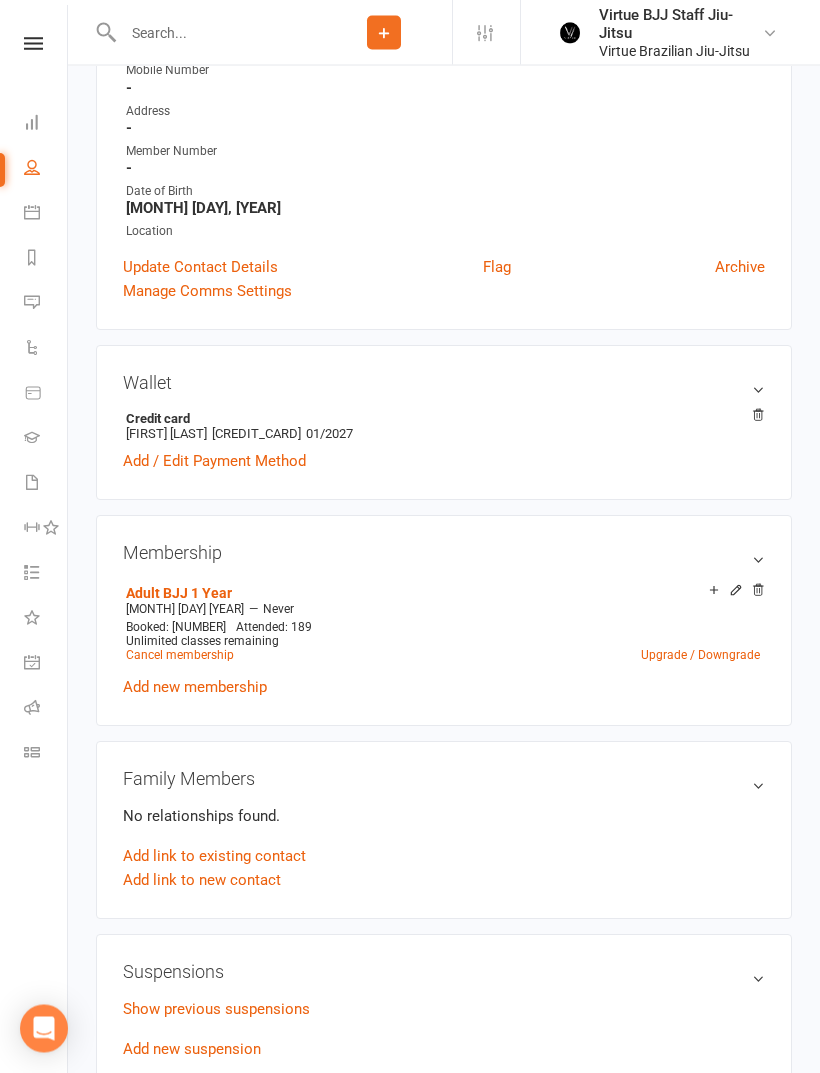 click on "Add new suspension" at bounding box center (192, 1050) 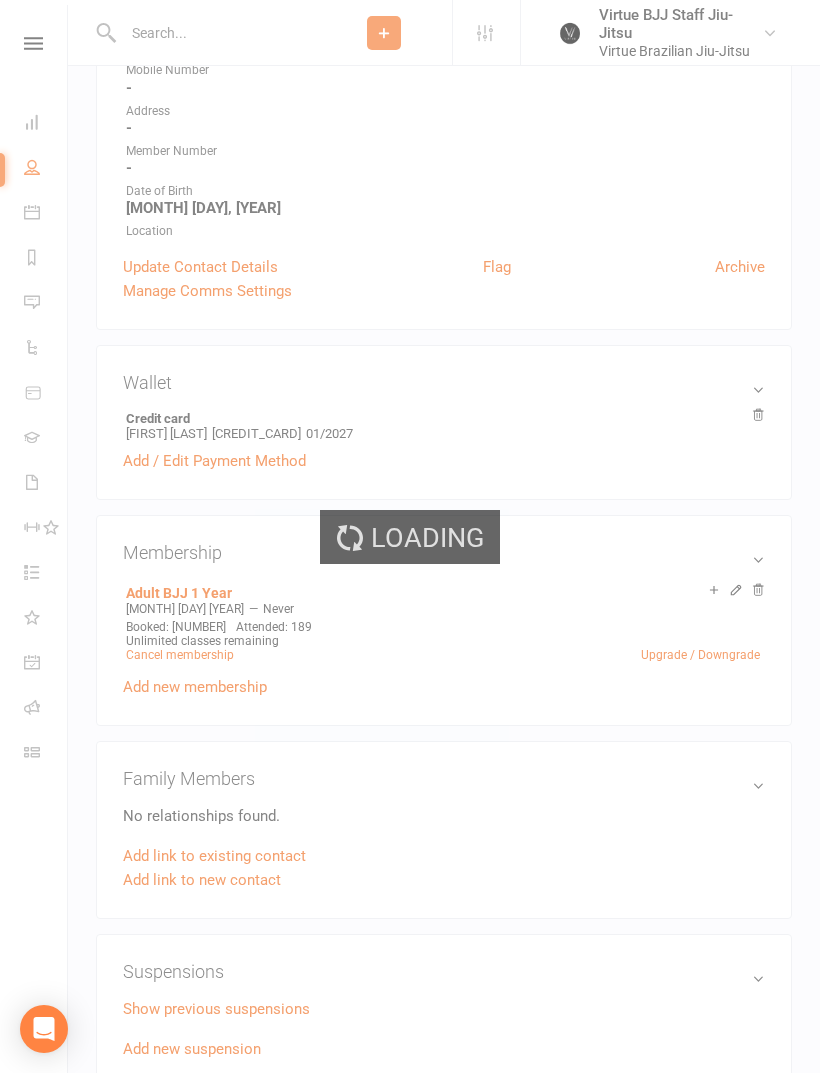 scroll, scrollTop: 0, scrollLeft: 0, axis: both 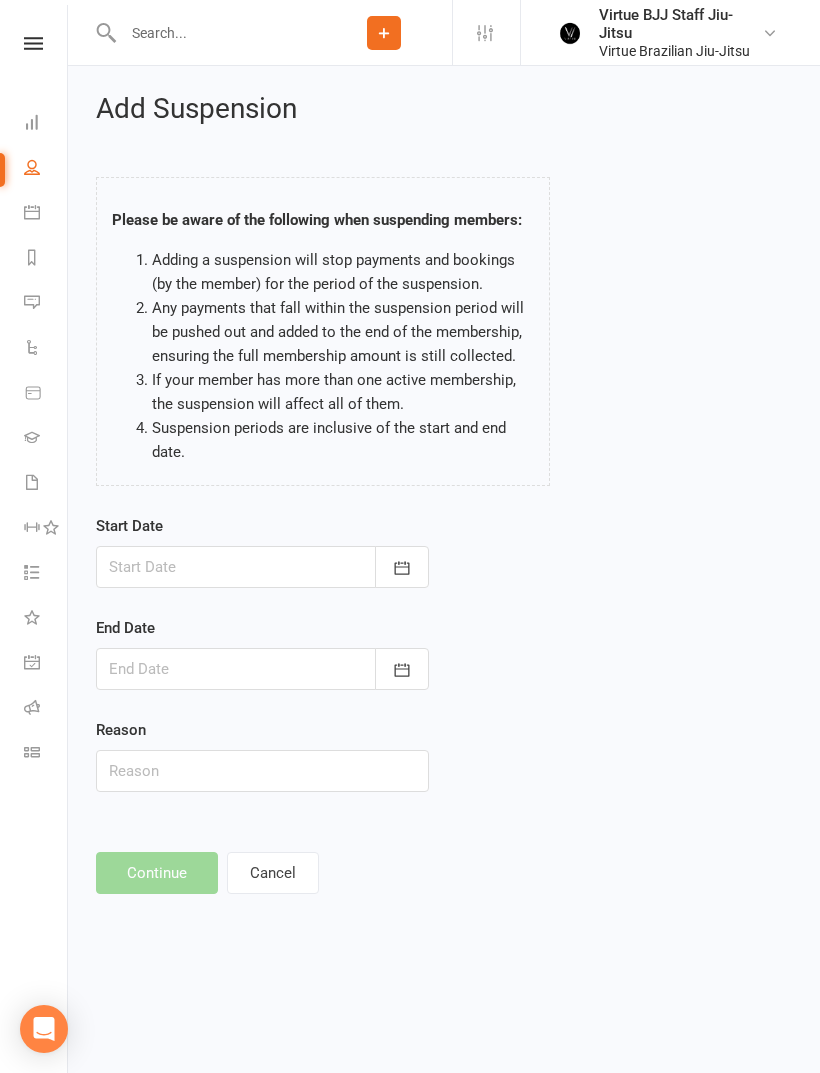 click 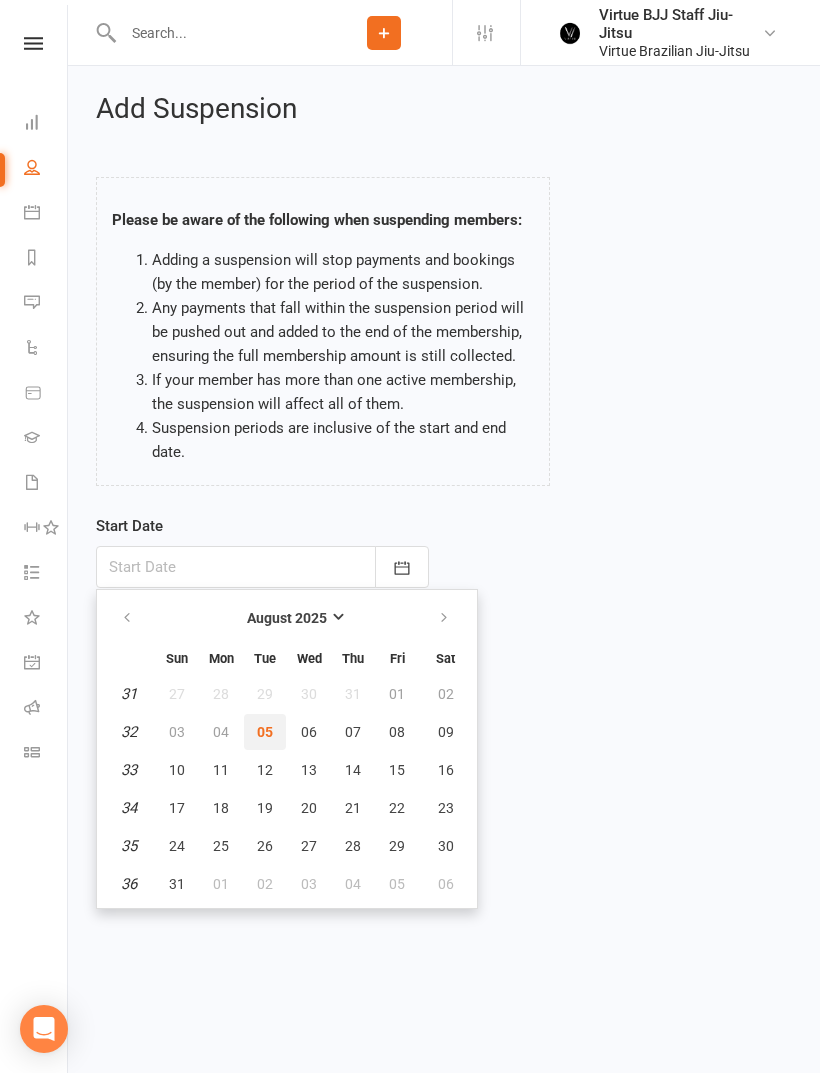 click on "05" at bounding box center (265, 732) 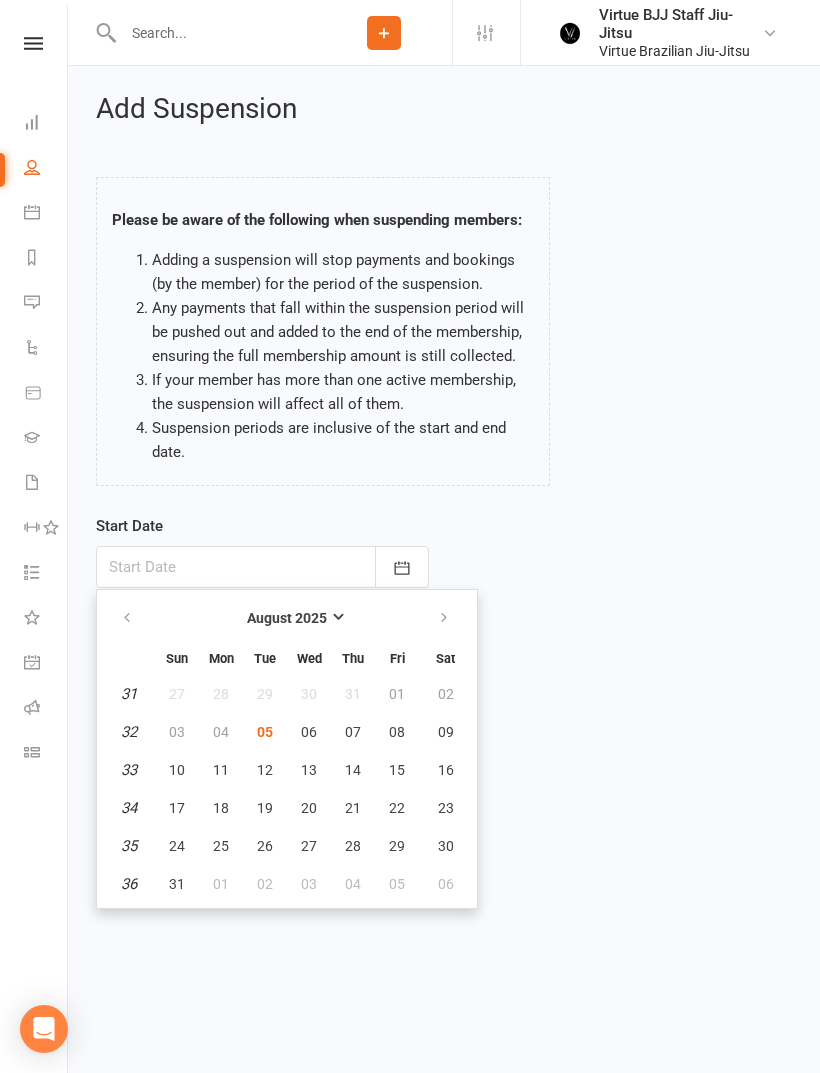 type on "05 Aug 2025" 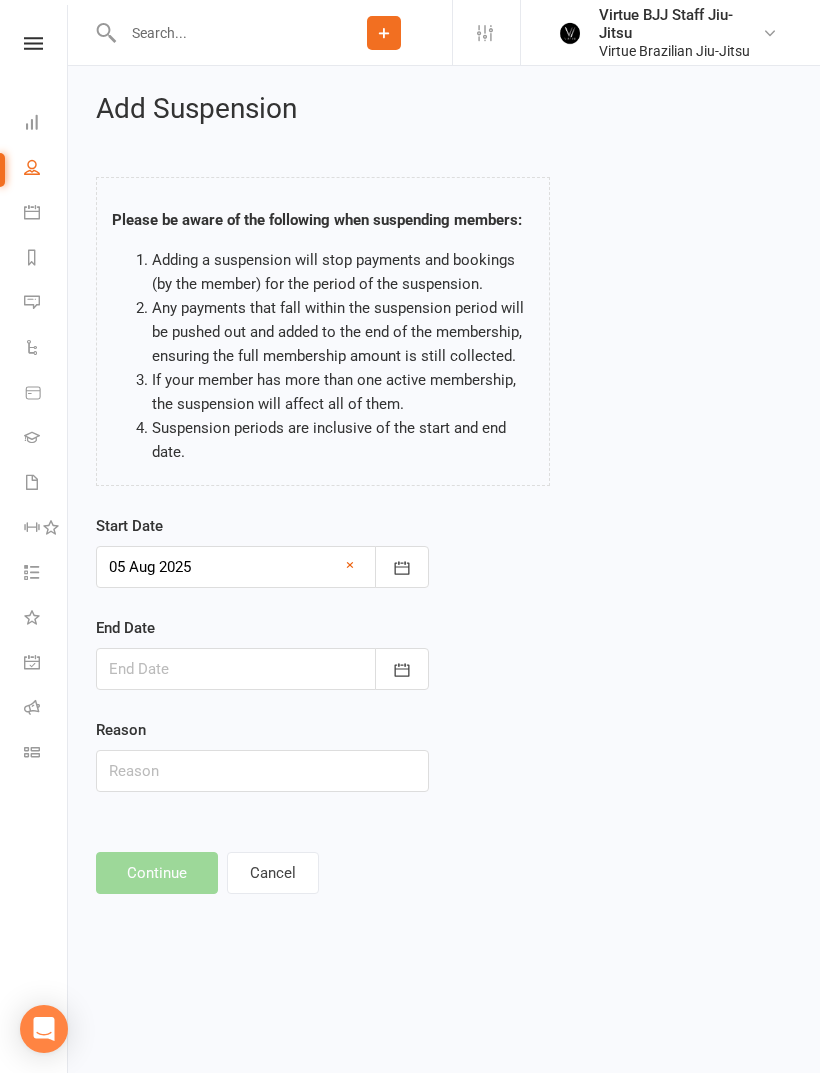 click 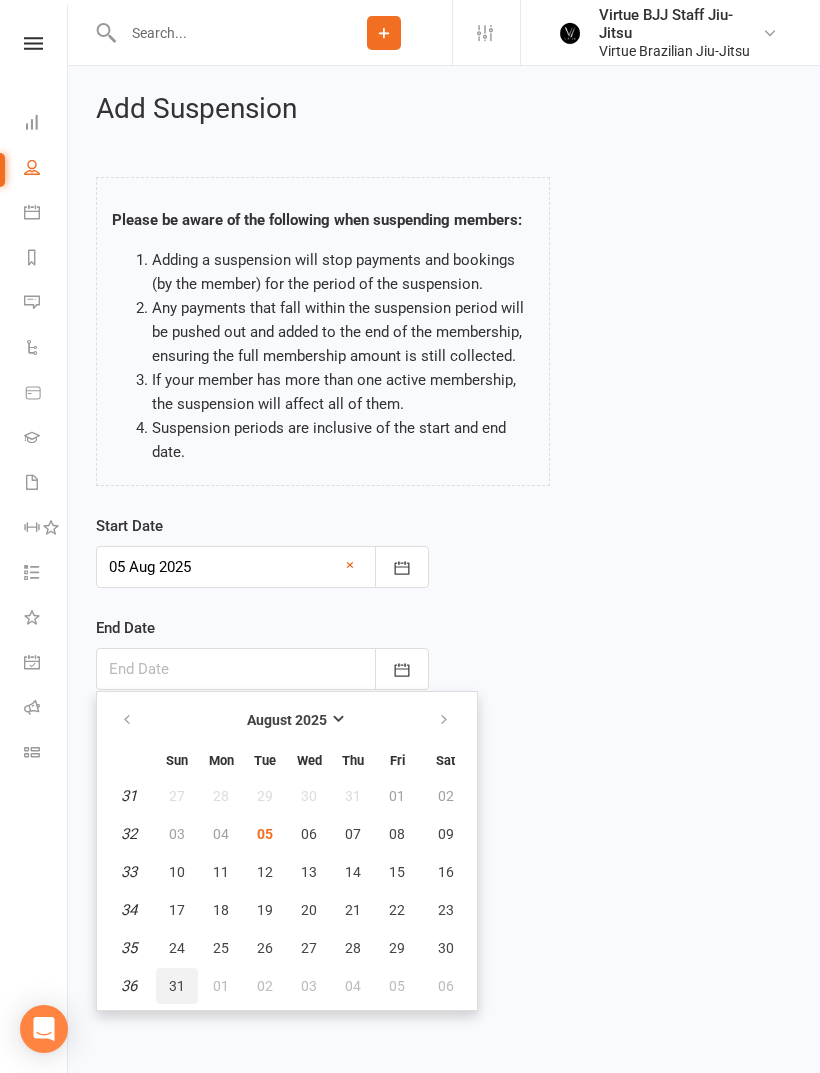 click on "31" at bounding box center [177, 986] 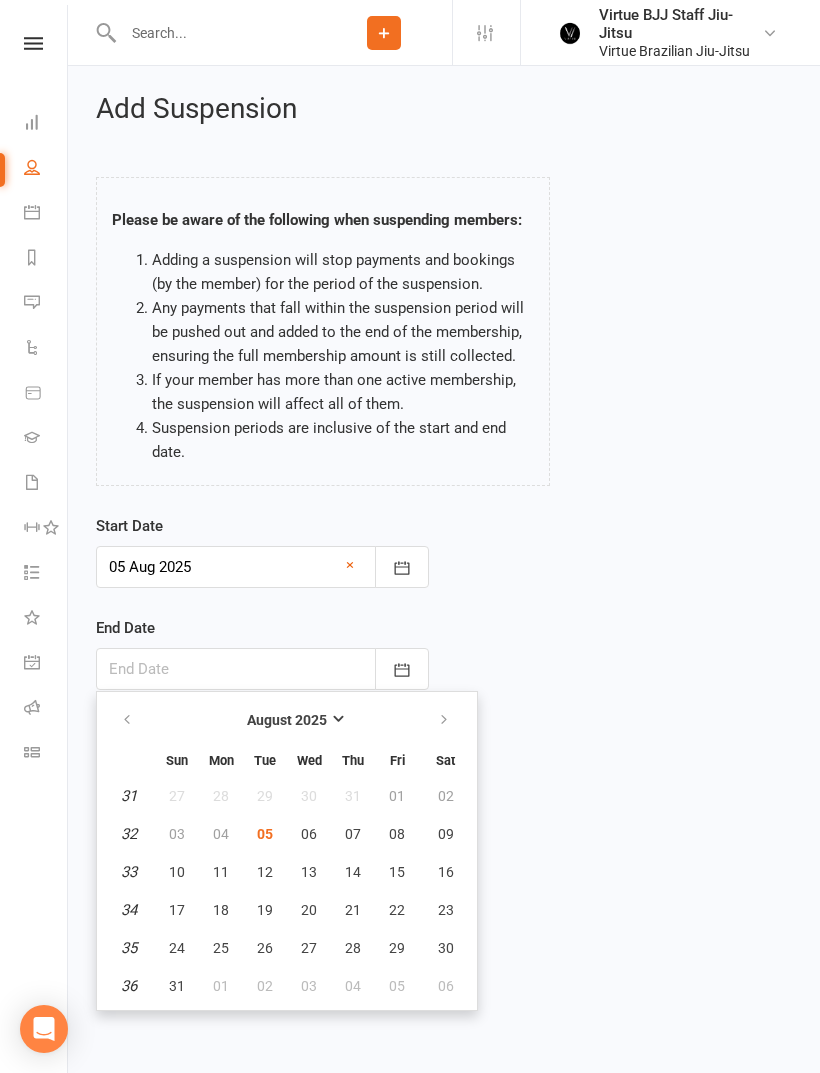 type on "31 Aug 2025" 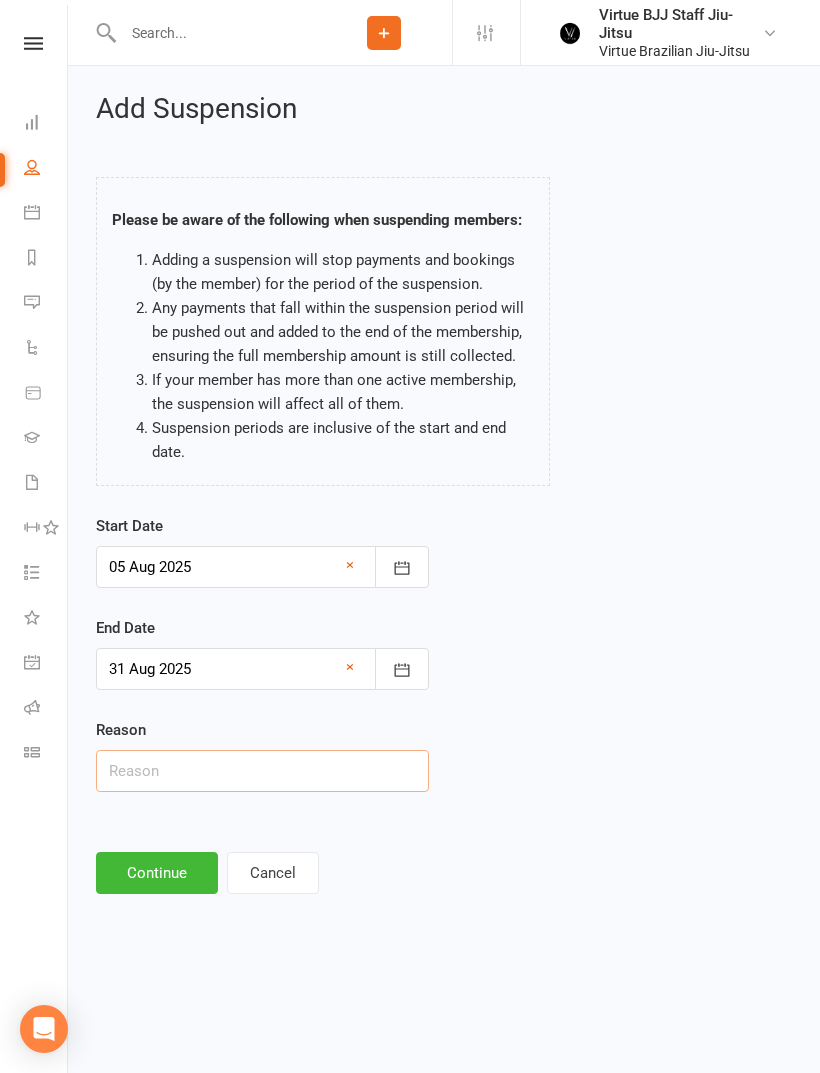 click at bounding box center (262, 771) 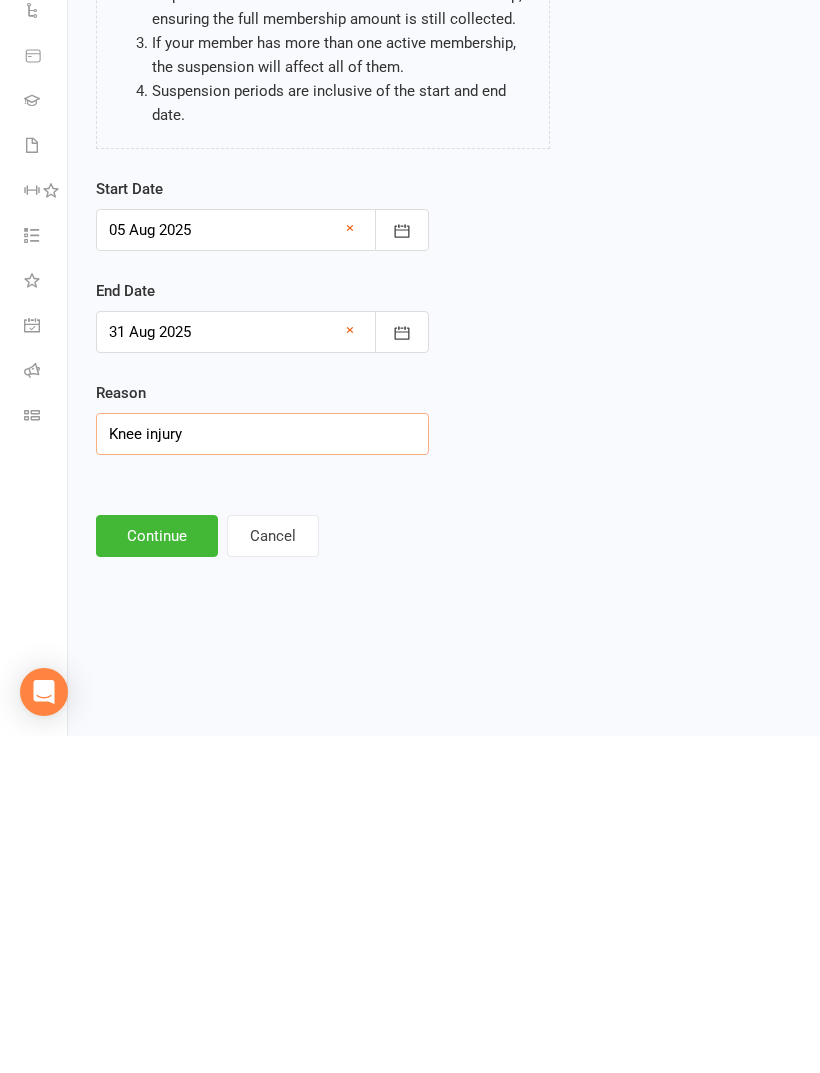 type on "Knee injury" 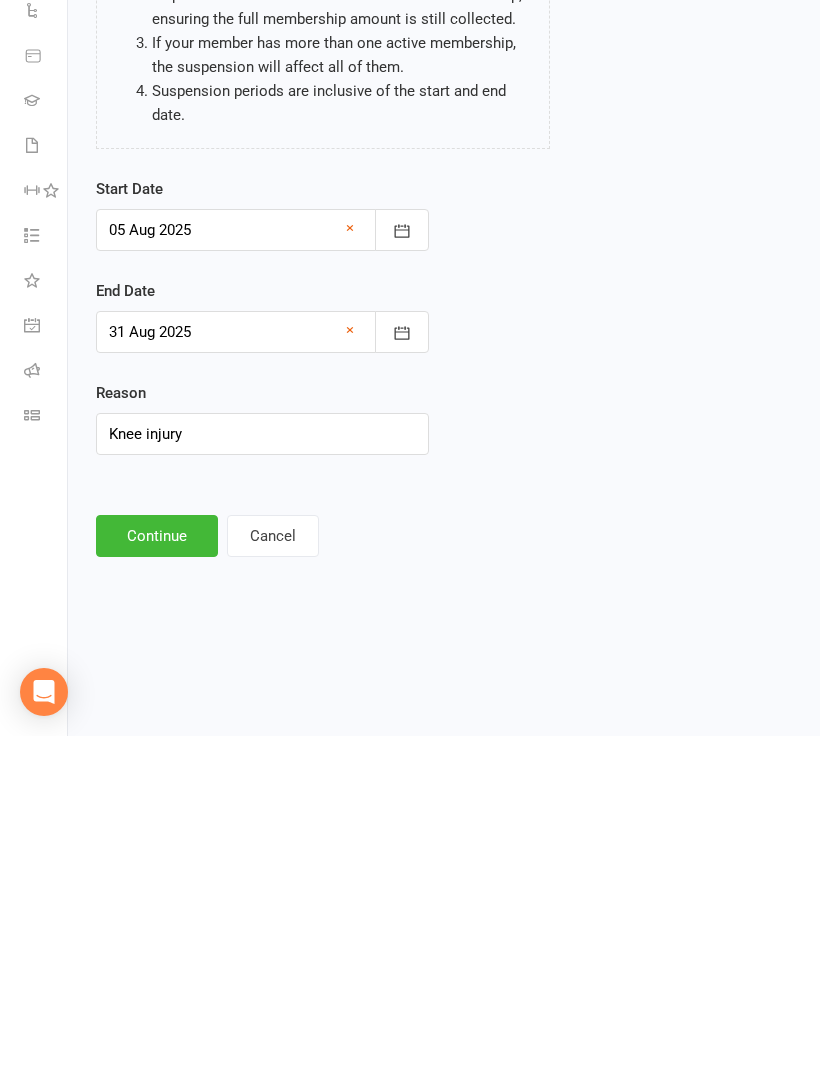 click on "Continue" at bounding box center (157, 873) 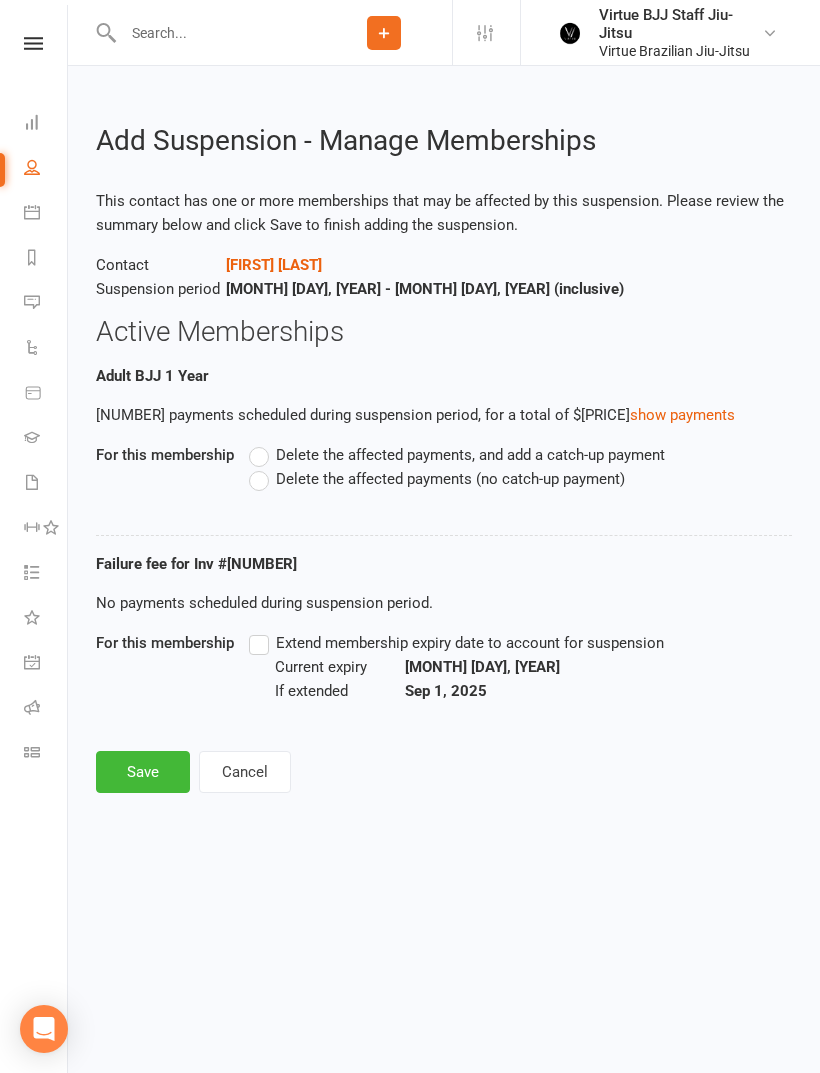 click on "Delete the affected payments (no catch-up payment)" at bounding box center (437, 479) 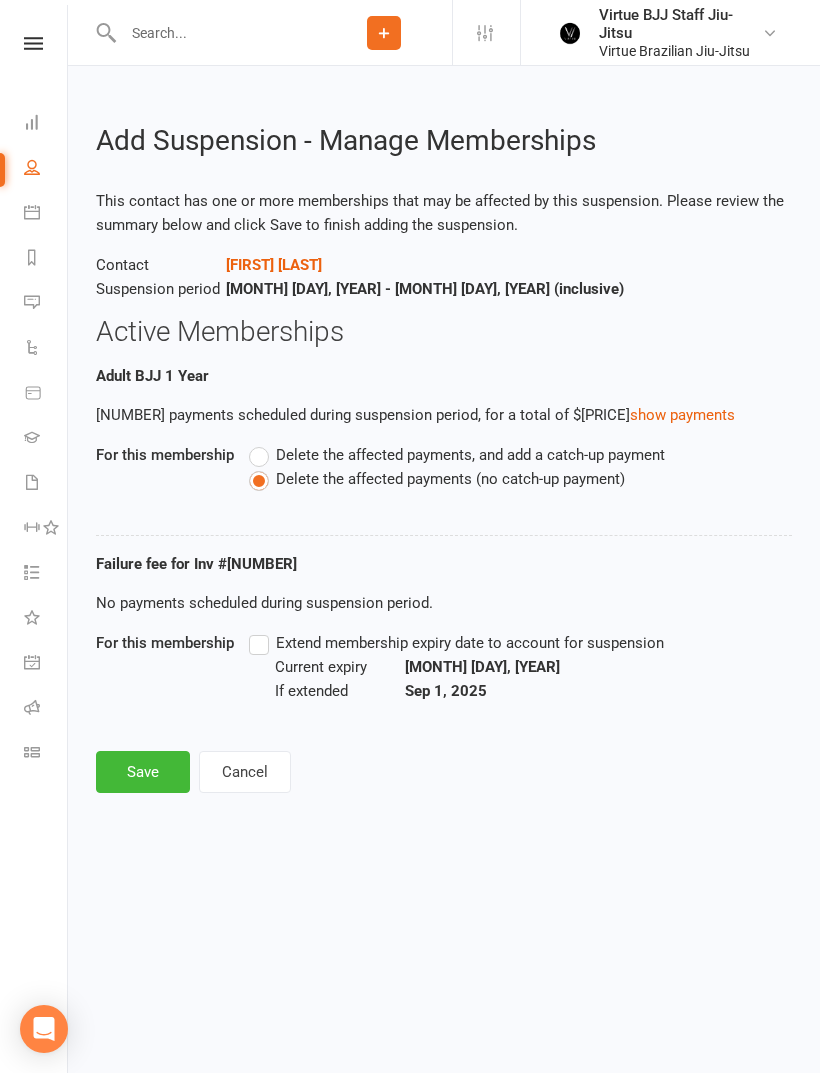 click on "Save" at bounding box center [143, 772] 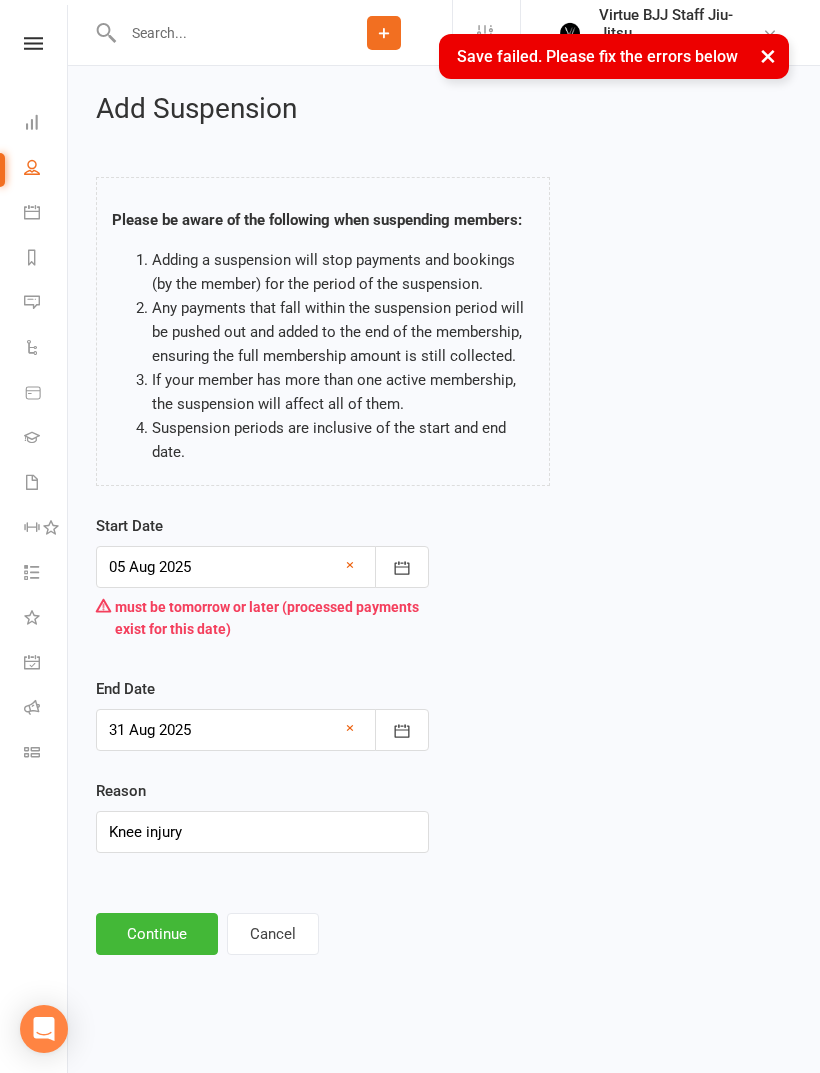 click at bounding box center [402, 567] 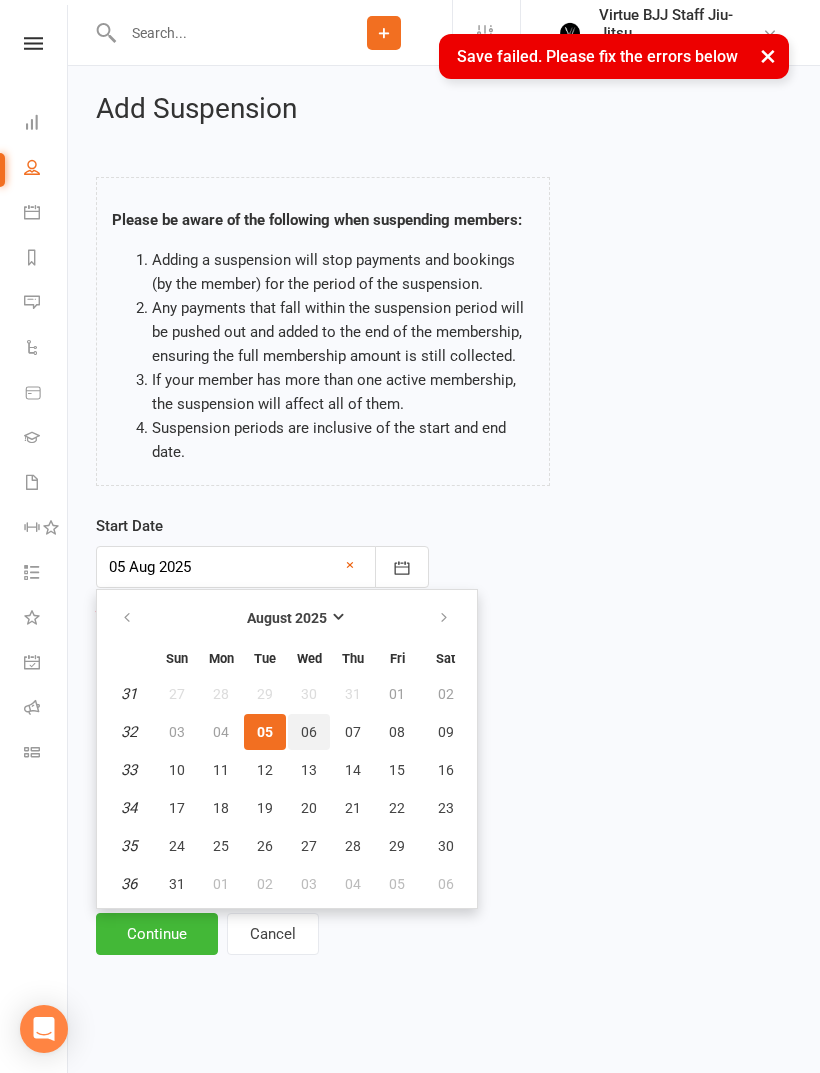click on "06" at bounding box center (309, 732) 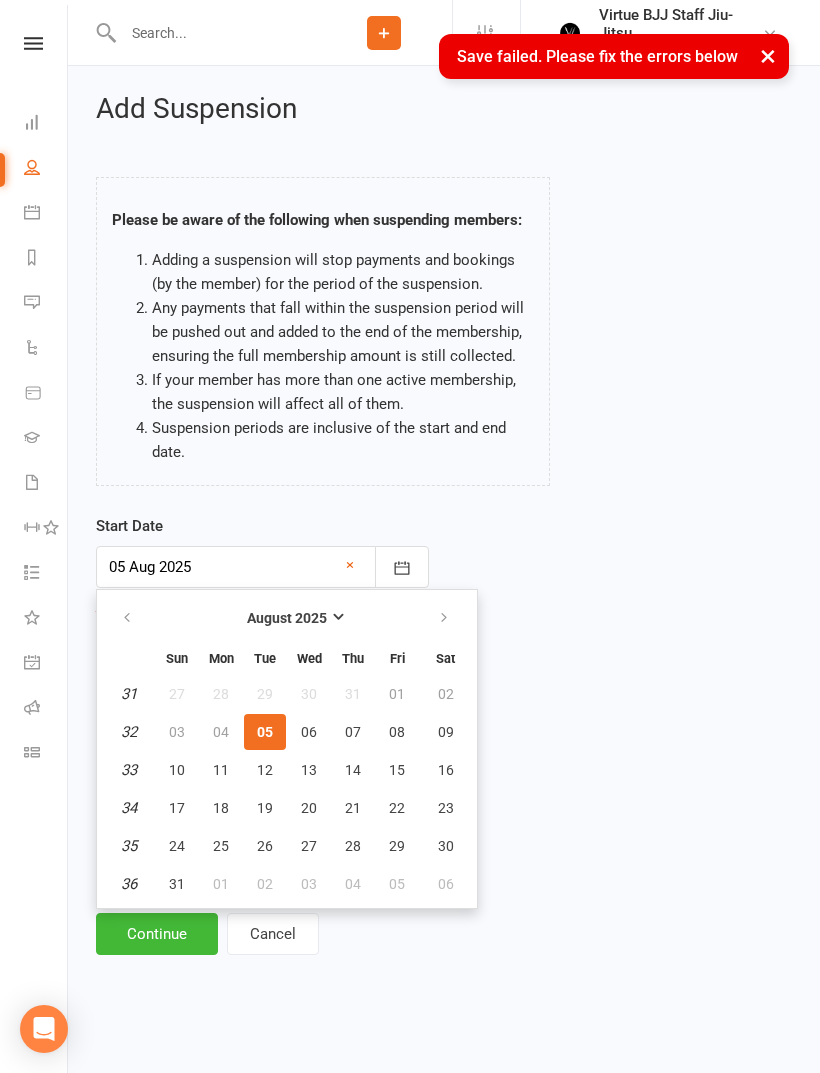 type on "06 Aug 2025" 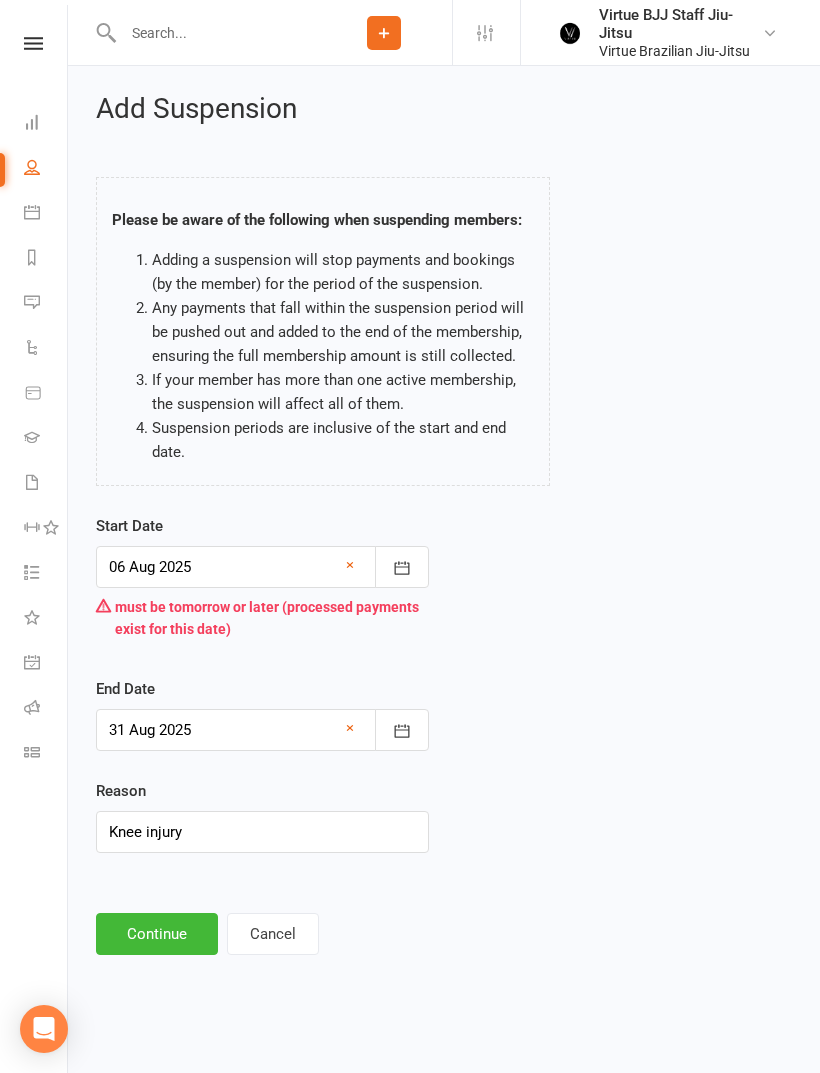 click on "Continue" at bounding box center (157, 934) 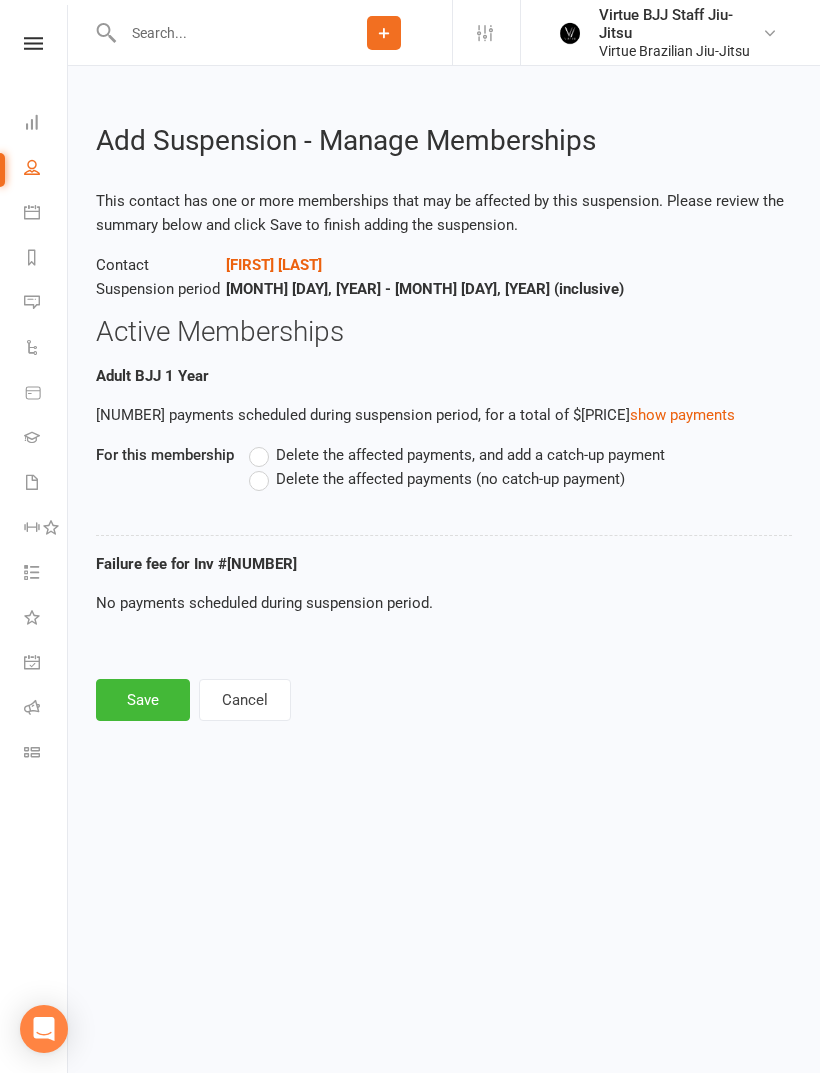 click on "Delete the affected payments (no catch-up payment)" at bounding box center [437, 479] 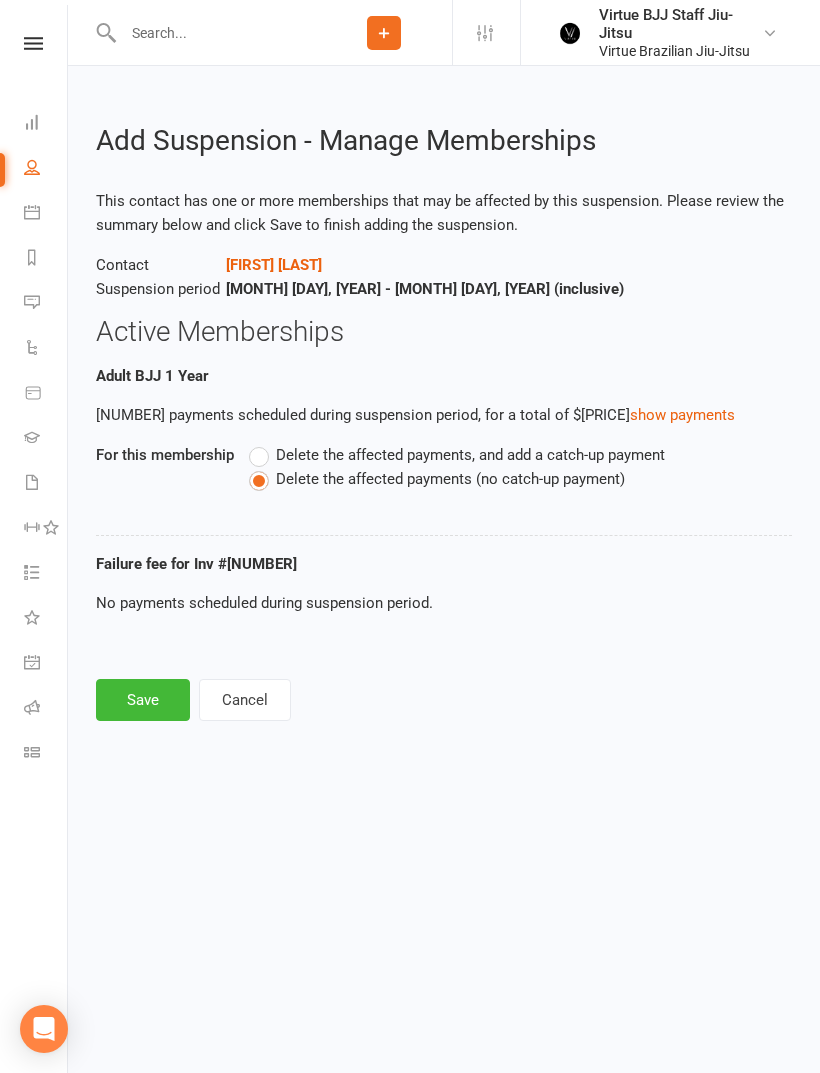 click on "Save" at bounding box center (143, 700) 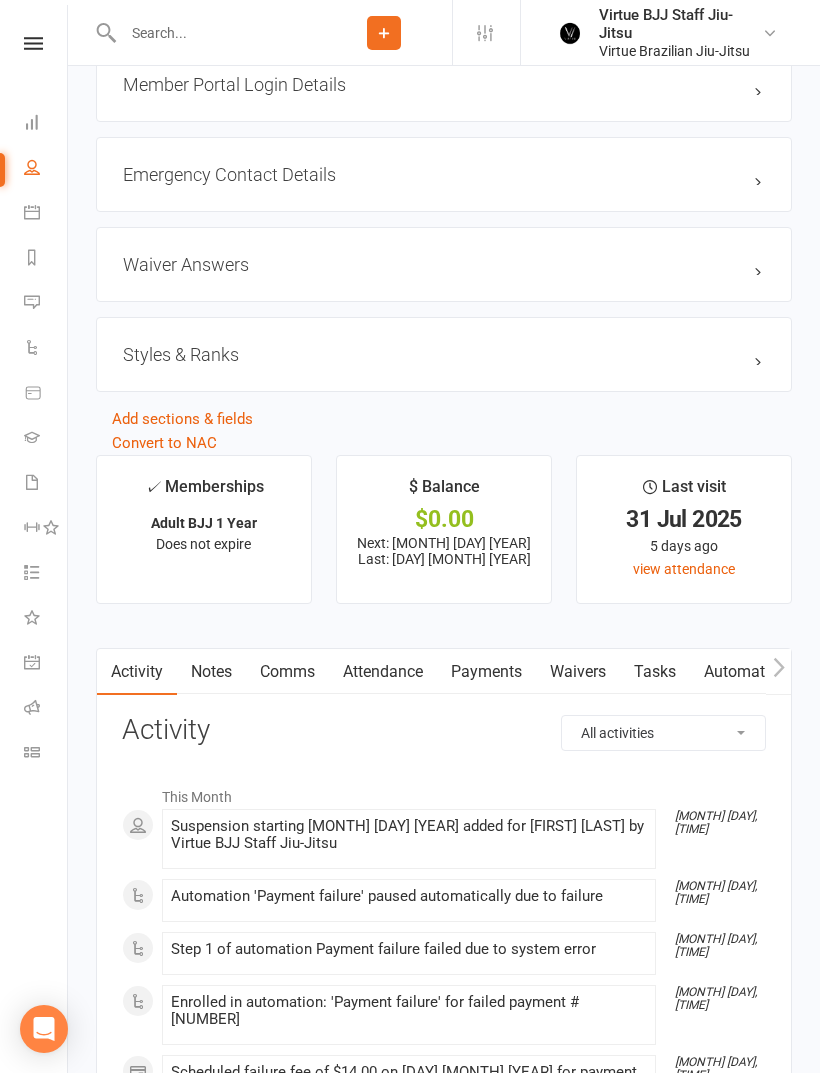 click on "✓ Memberships Adult BJJ 1 Year Does not expire $ Balance $0.00 Next: [DAY] [MONTH] [YEAR] Last: [DAY] [MONTH] [YEAR] Last visit [DAY] [MONTH] [YEAR] 5 days ago view attendance
Activity Notes Comms Attendance Payments Waivers Tasks Automations Gradings / Promotions Assessments Credit balance
All activities Bookings / Attendances Communications Notes Failed SMSes Gradings Members Memberships POS Sales Payments Credit Vouchers Prospects Reports Automations Tasks Waivers Workouts Kiosk Mode Consent Assessments Contact Flags Family Relationships Activity This Month [MONTH] [DAY], [TIME] Suspension starting [DAY] [MONTH] [YEAR] added for [FIRST] [LAST] by Virtue BJJ Staff Jiu-Jitsu   [MONTH] [DAY], [TIME] Automation 'Payment failure' paused automatically due to failure   [MONTH] [DAY], [TIME] Step 1 of automation Payment failure failed due to system error   [MONTH] [DAY], [TIME] Enrolled in automation: 'Payment failure' for failed payment #[NUMBER]   [MONTH] [DAY], [TIME] Scheduled failure fee of $14.00 on [DAY] [MONTH] [YEAR] for payment #[NUMBER] (Membership: Adult BJJ 1 Year)" at bounding box center (444, 1440) 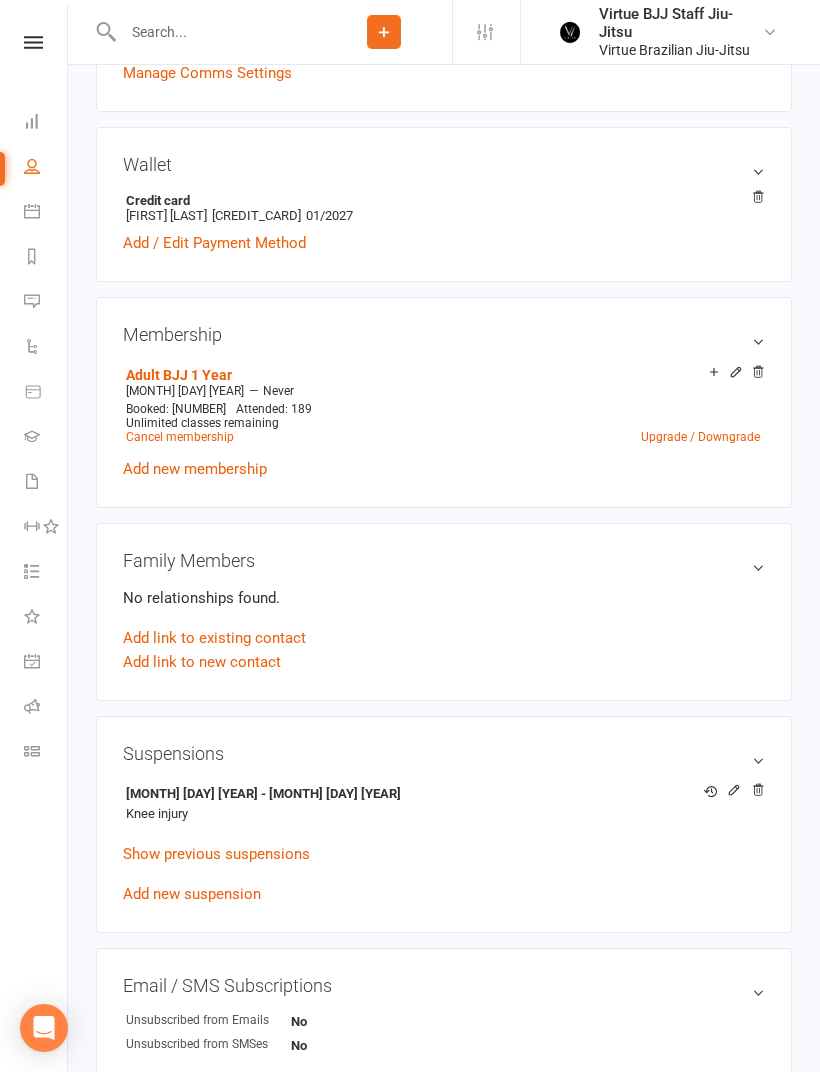 scroll, scrollTop: 572, scrollLeft: 0, axis: vertical 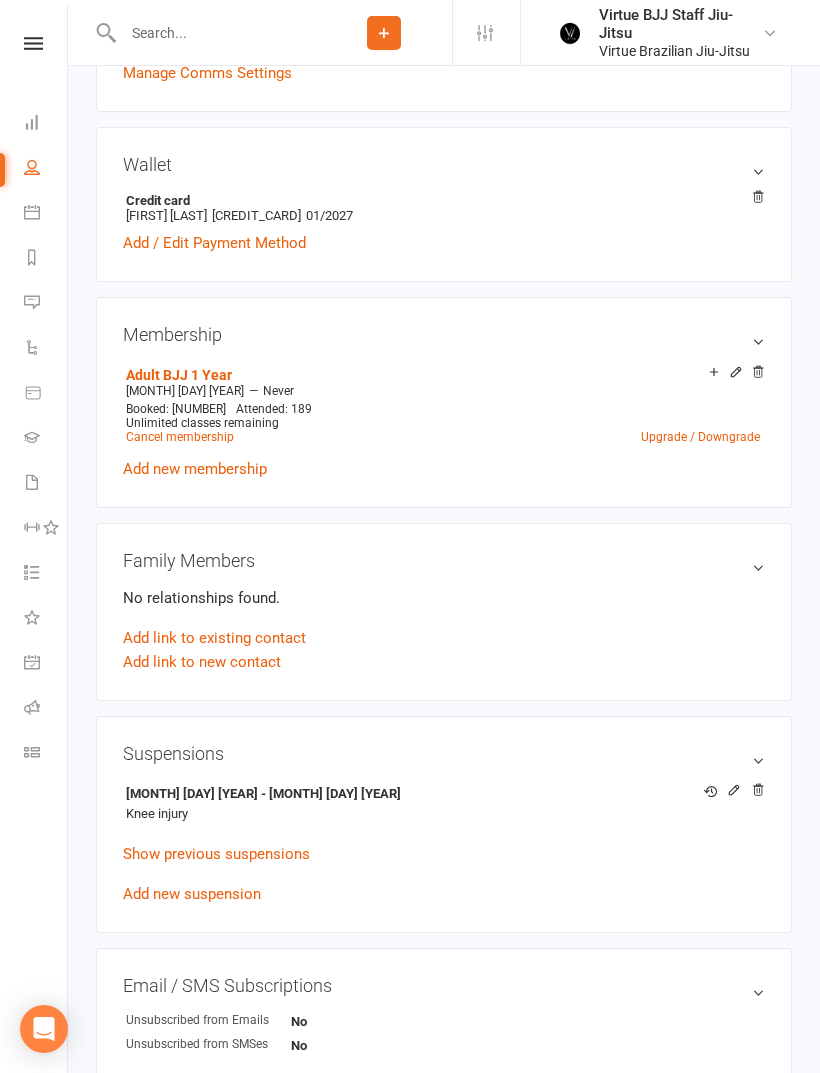 click 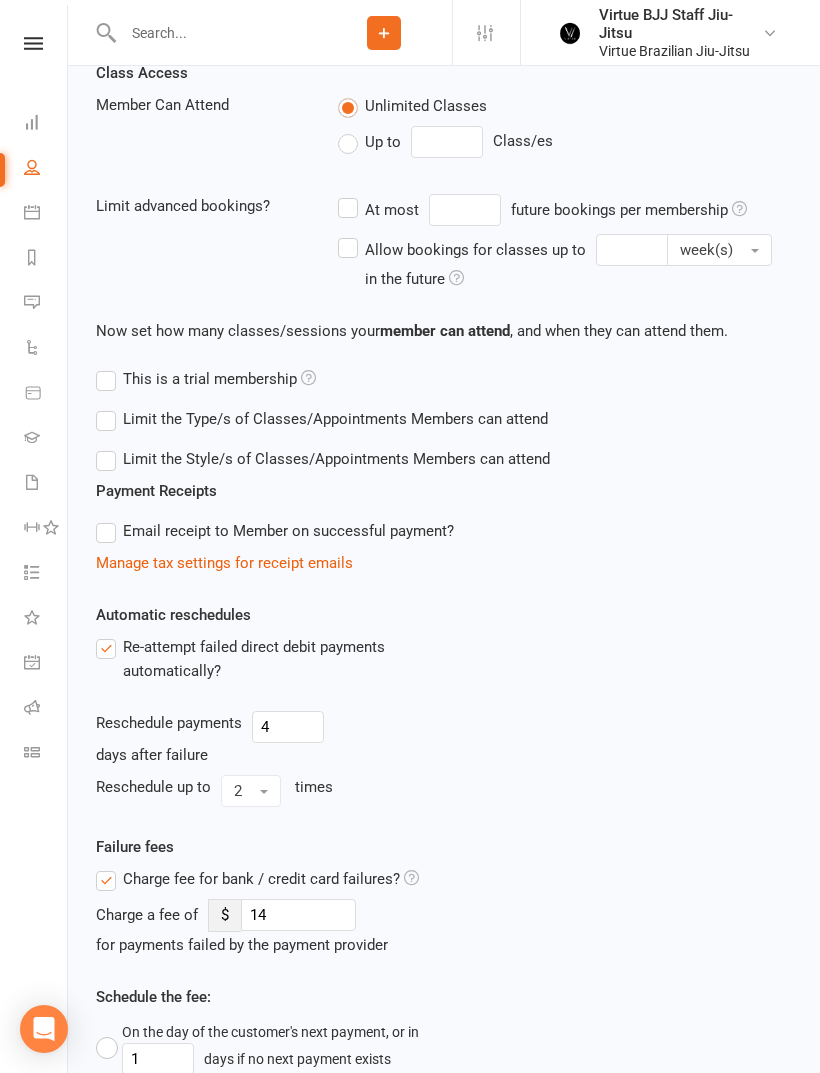 scroll, scrollTop: 0, scrollLeft: 0, axis: both 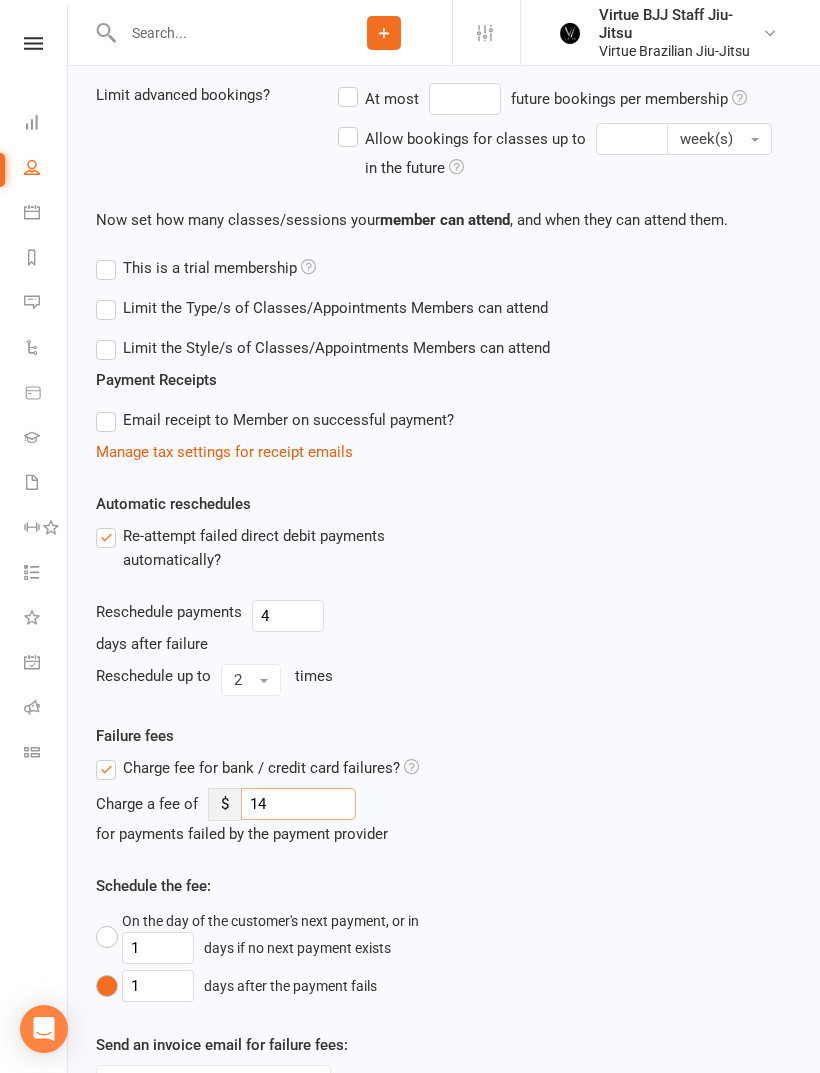 click on "14" at bounding box center [298, 804] 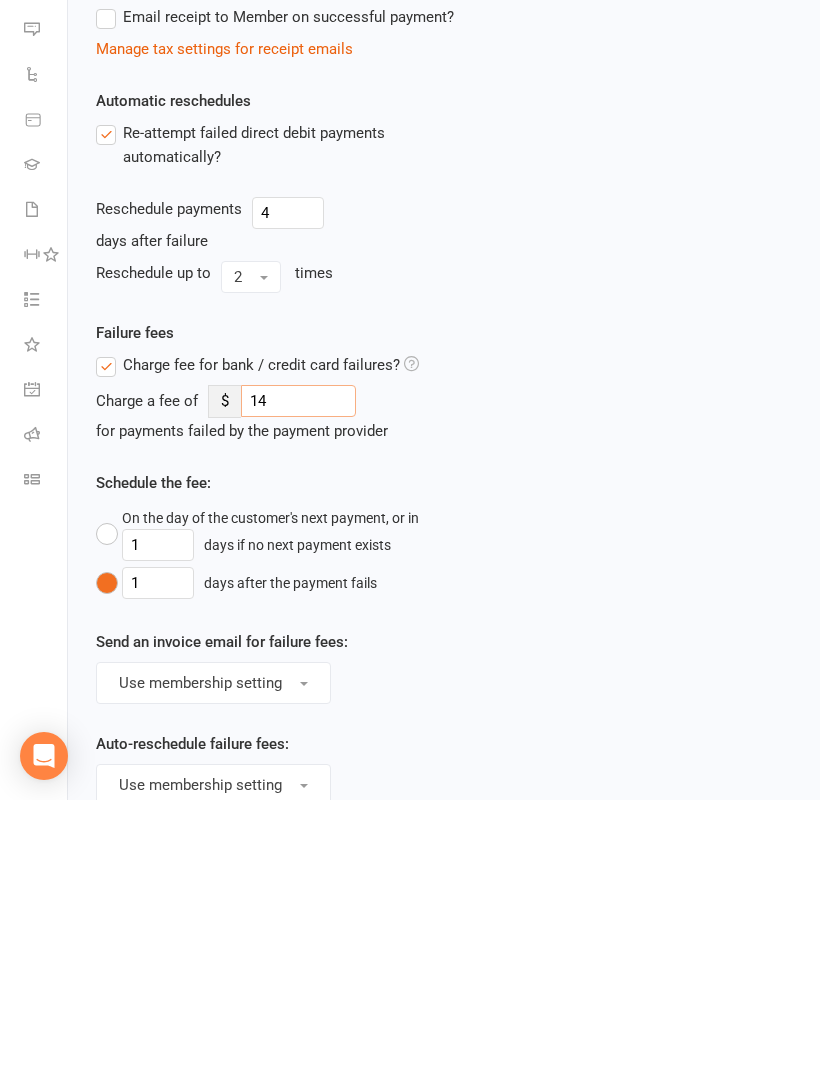 type on "1" 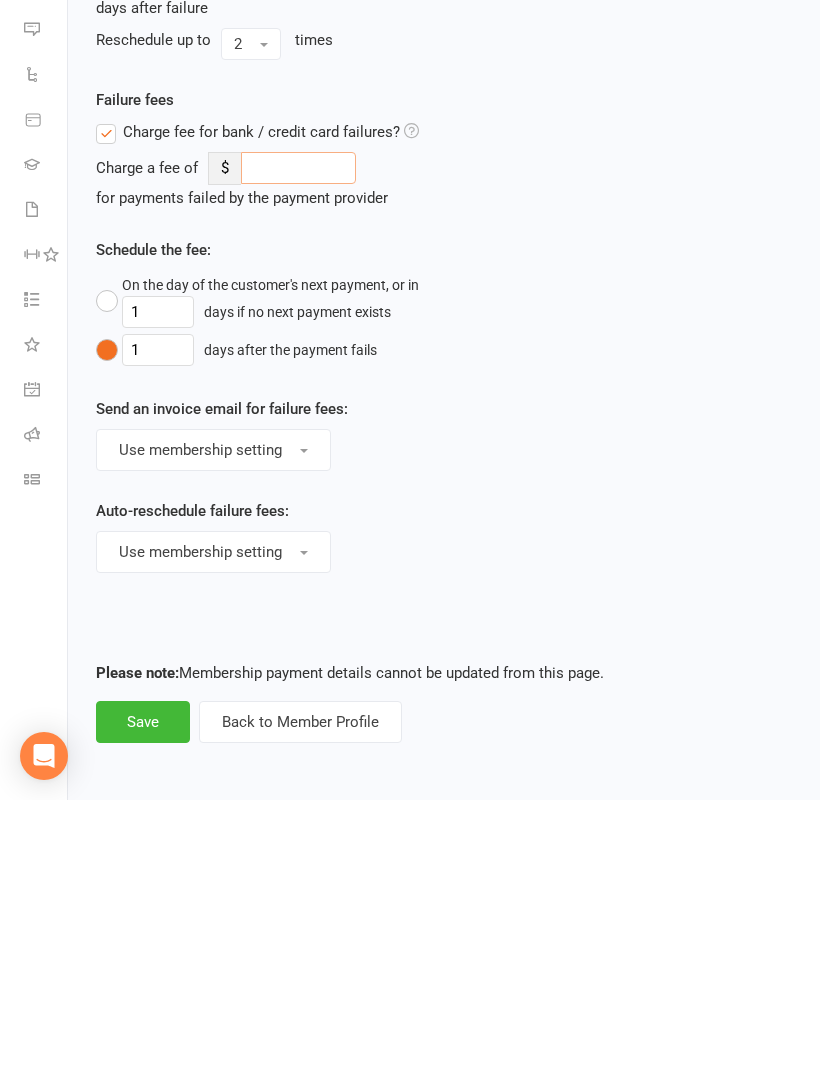 type 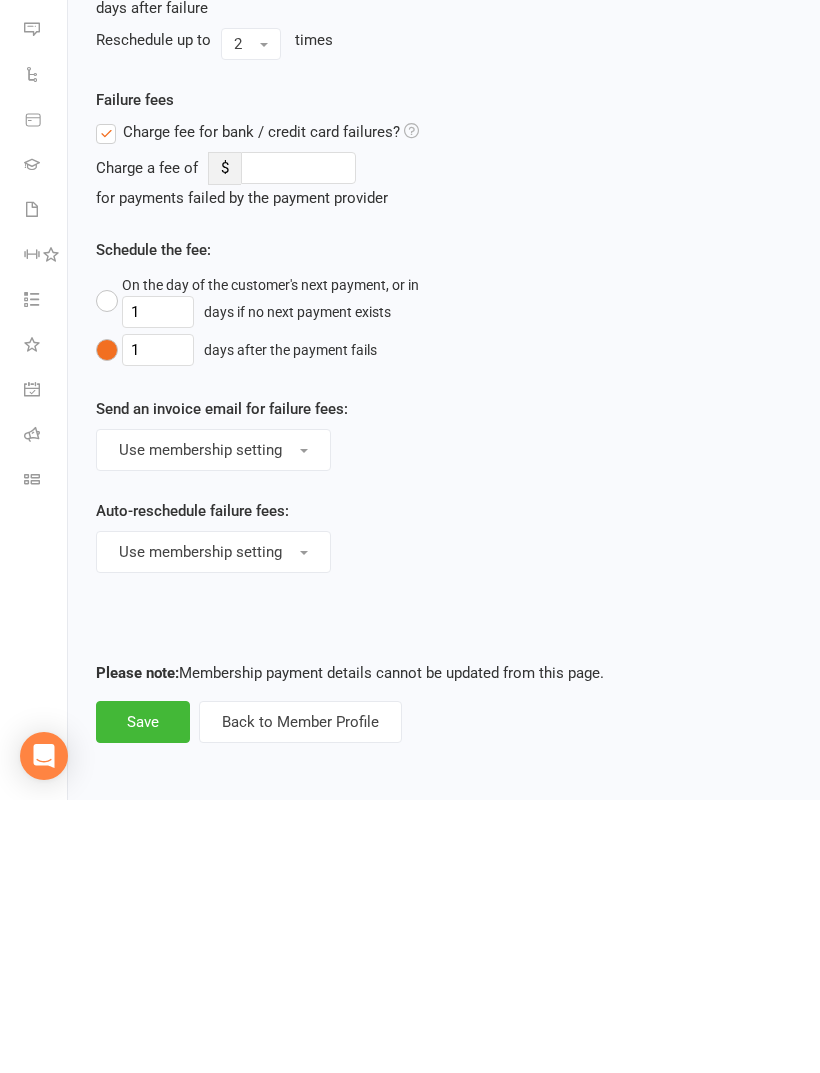click on "Save" at bounding box center [143, 995] 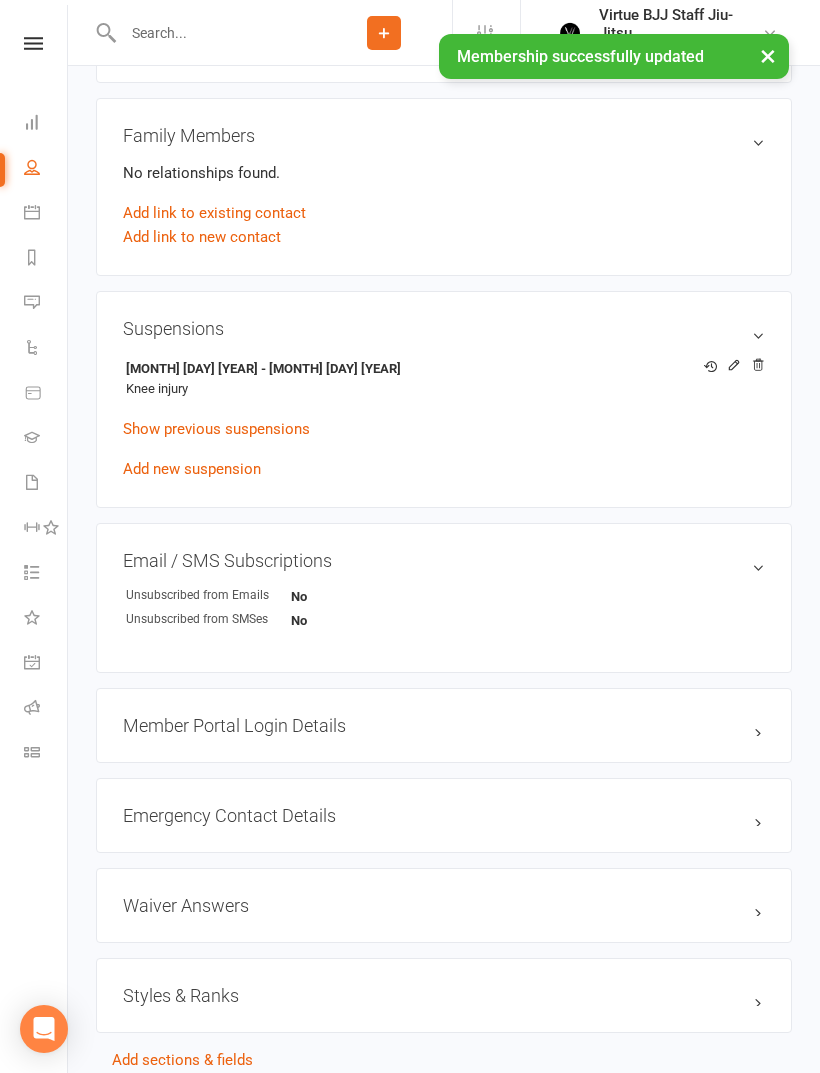scroll, scrollTop: 0, scrollLeft: 0, axis: both 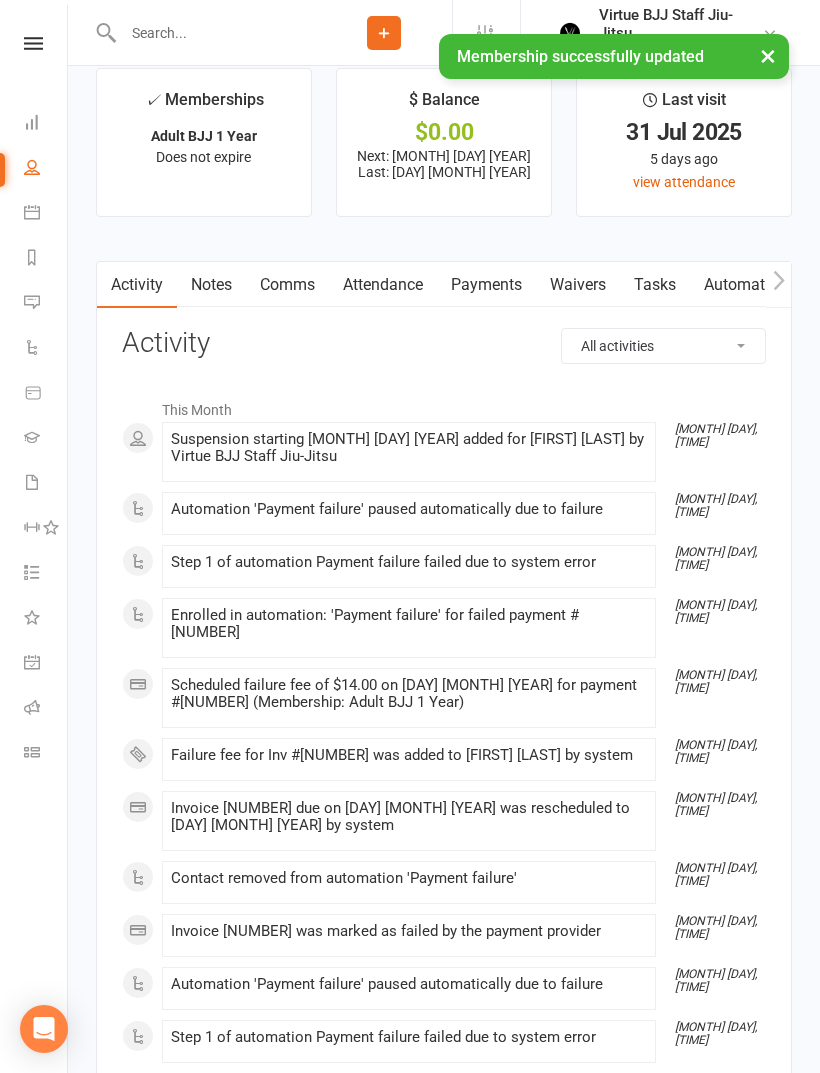 click on "Payments" at bounding box center [486, 285] 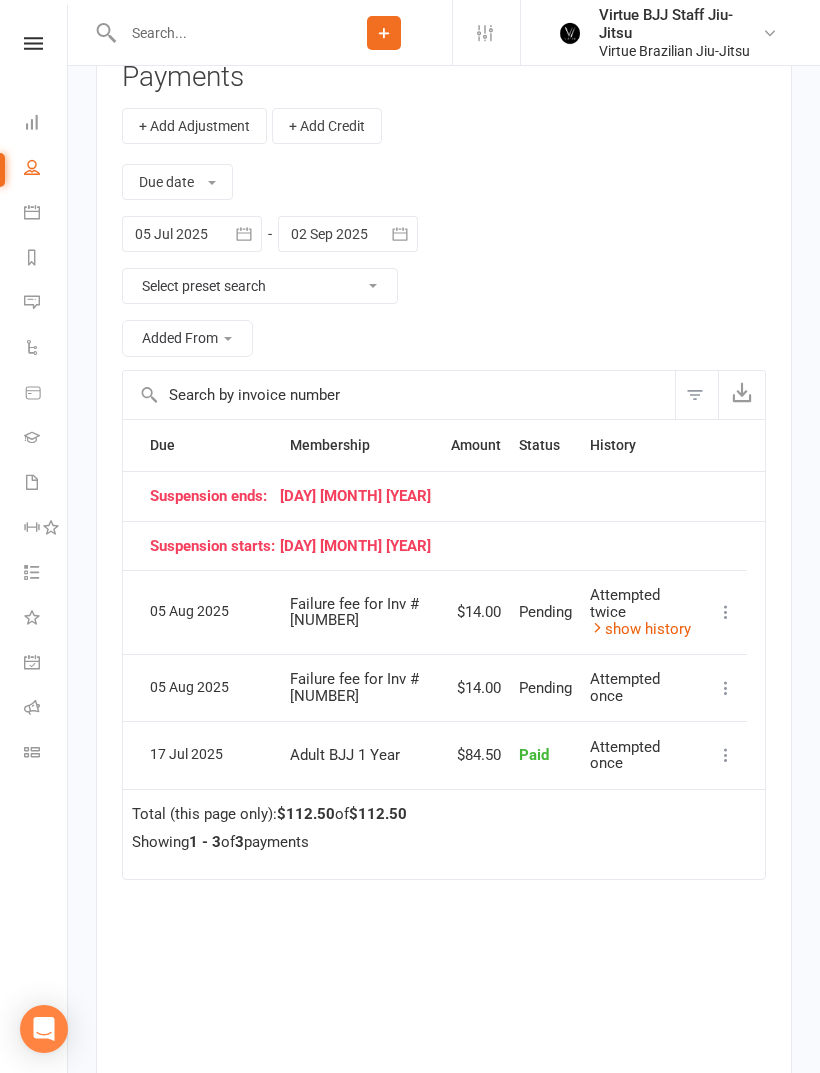 scroll, scrollTop: 2302, scrollLeft: 0, axis: vertical 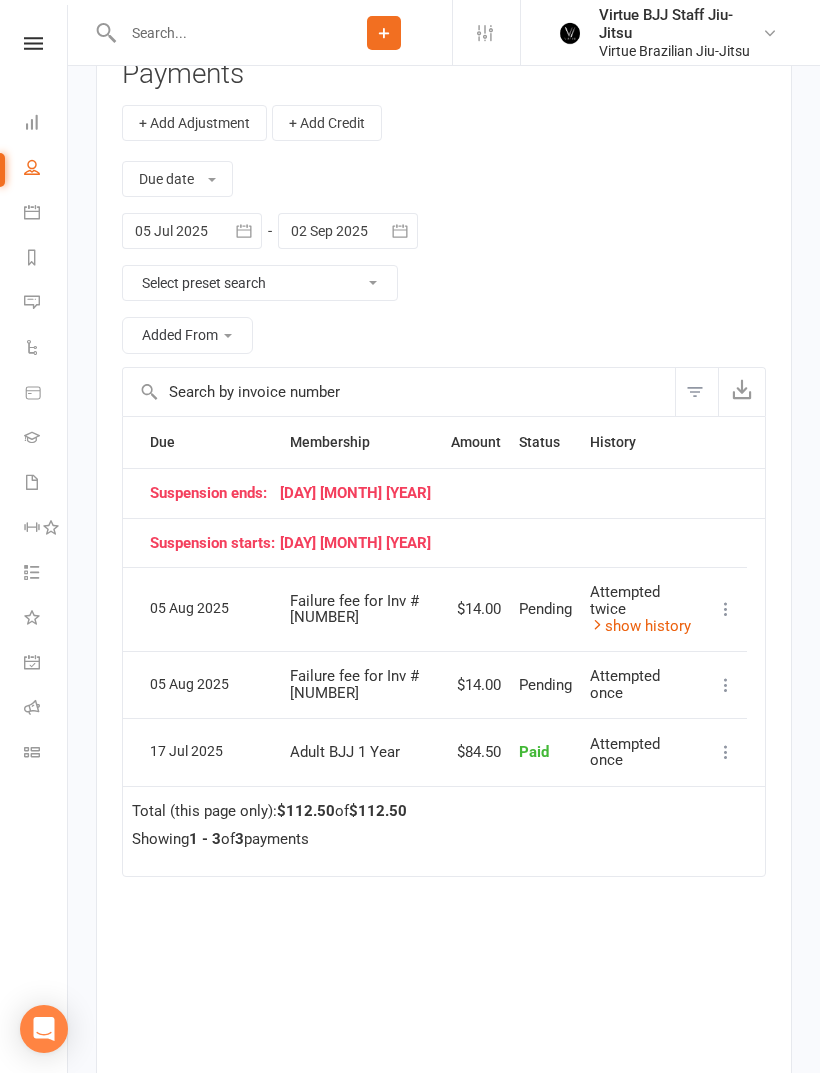 click at bounding box center (33, 43) 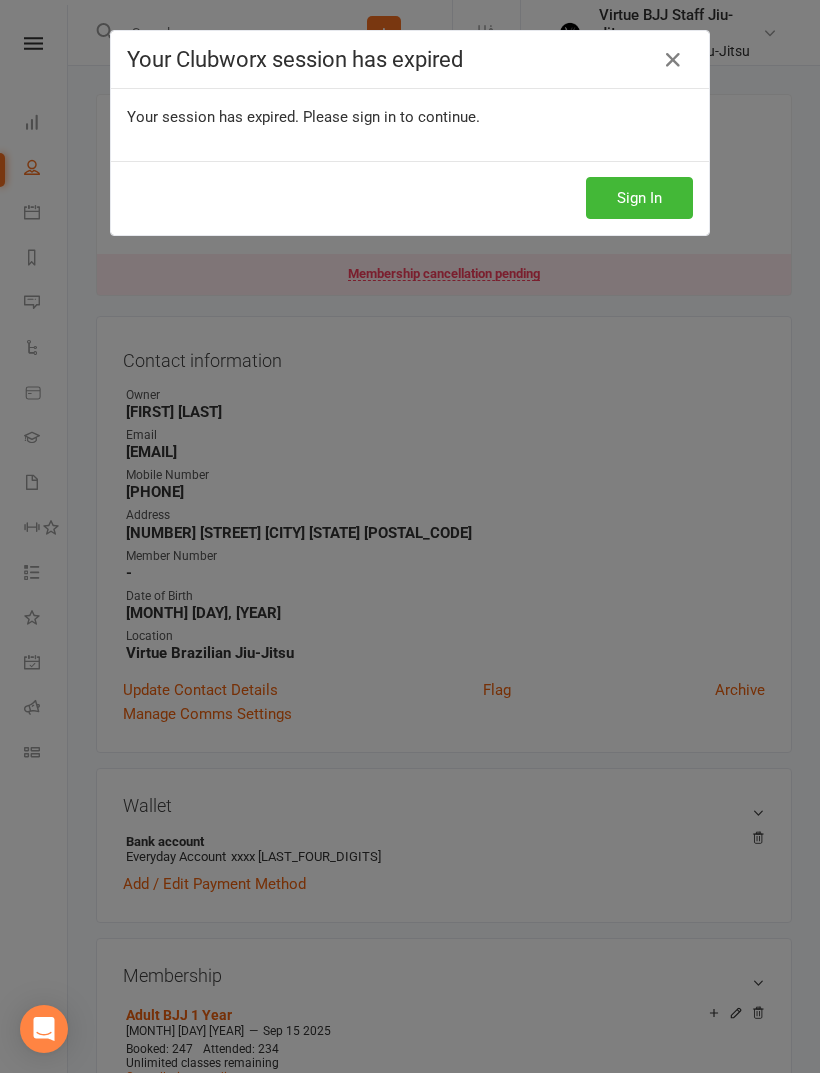 scroll, scrollTop: 2435, scrollLeft: 0, axis: vertical 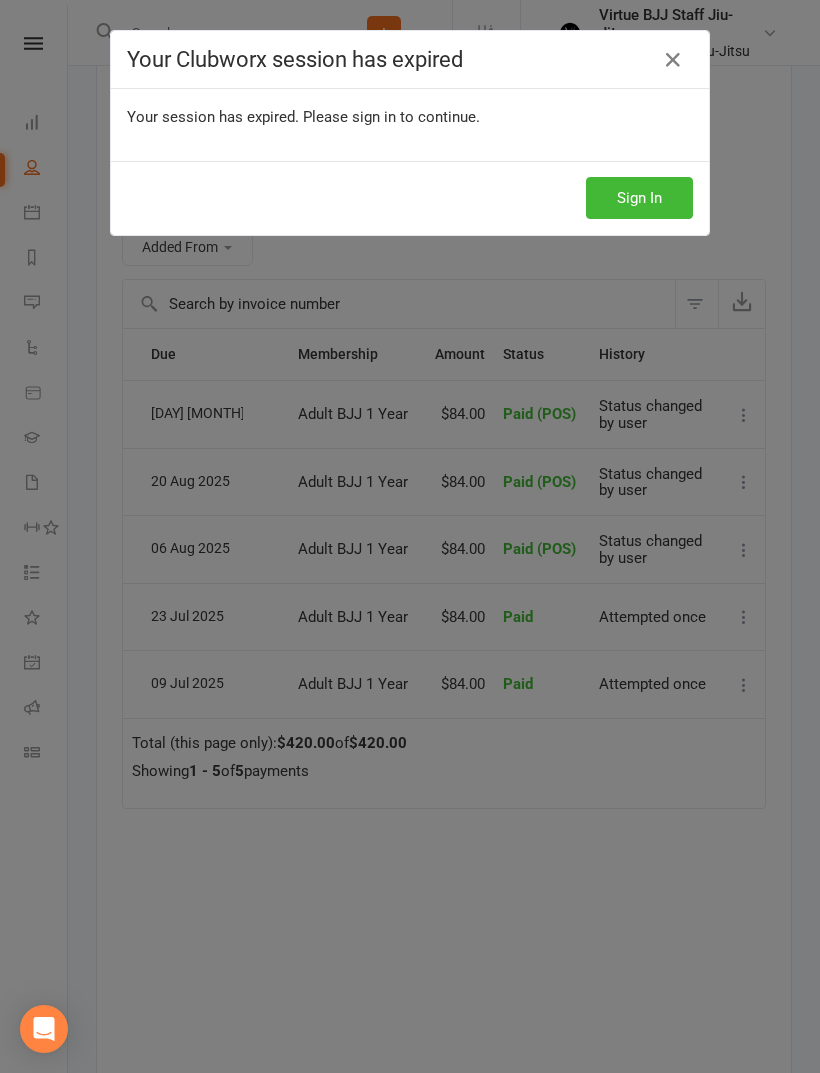 click on "Sign In" at bounding box center [639, 198] 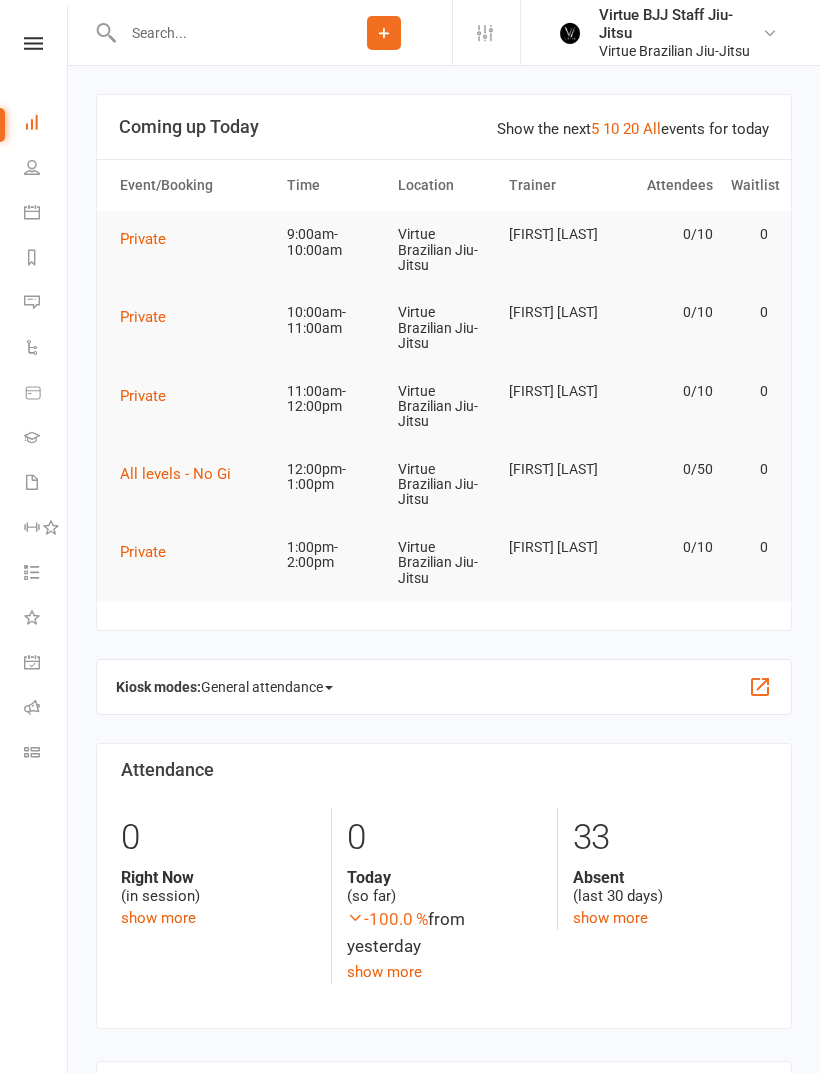 scroll, scrollTop: 0, scrollLeft: 0, axis: both 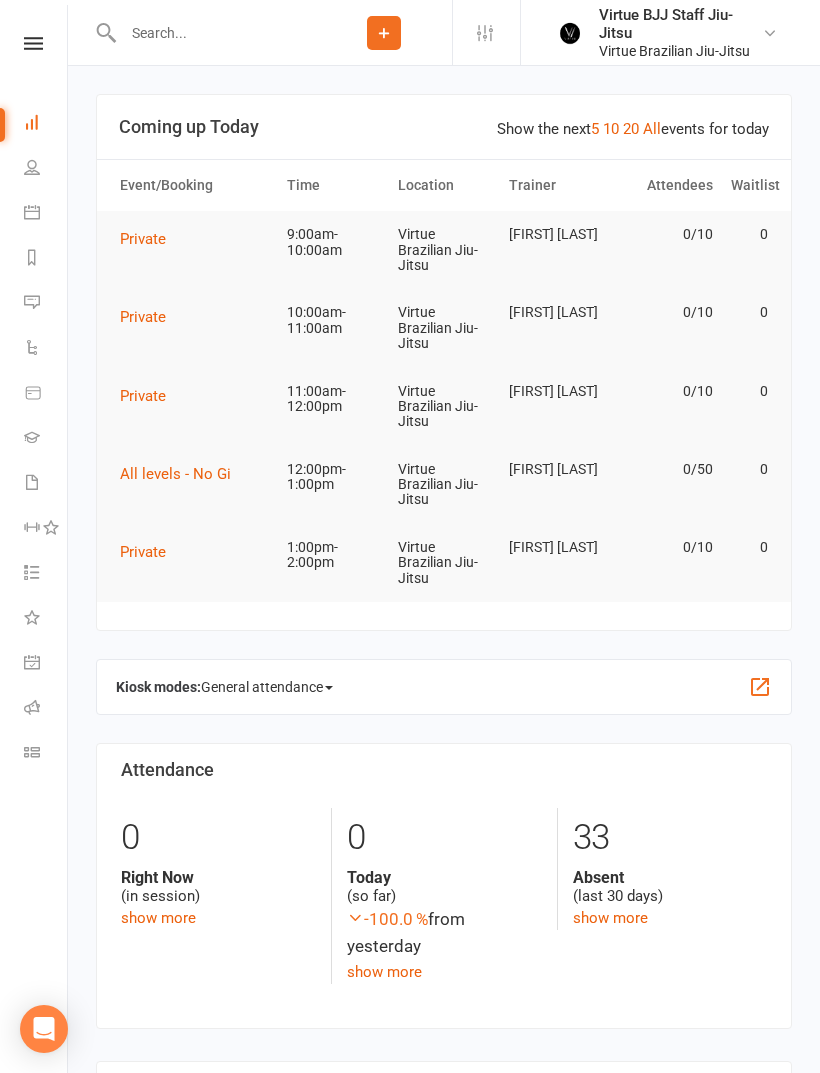 click at bounding box center (33, 43) 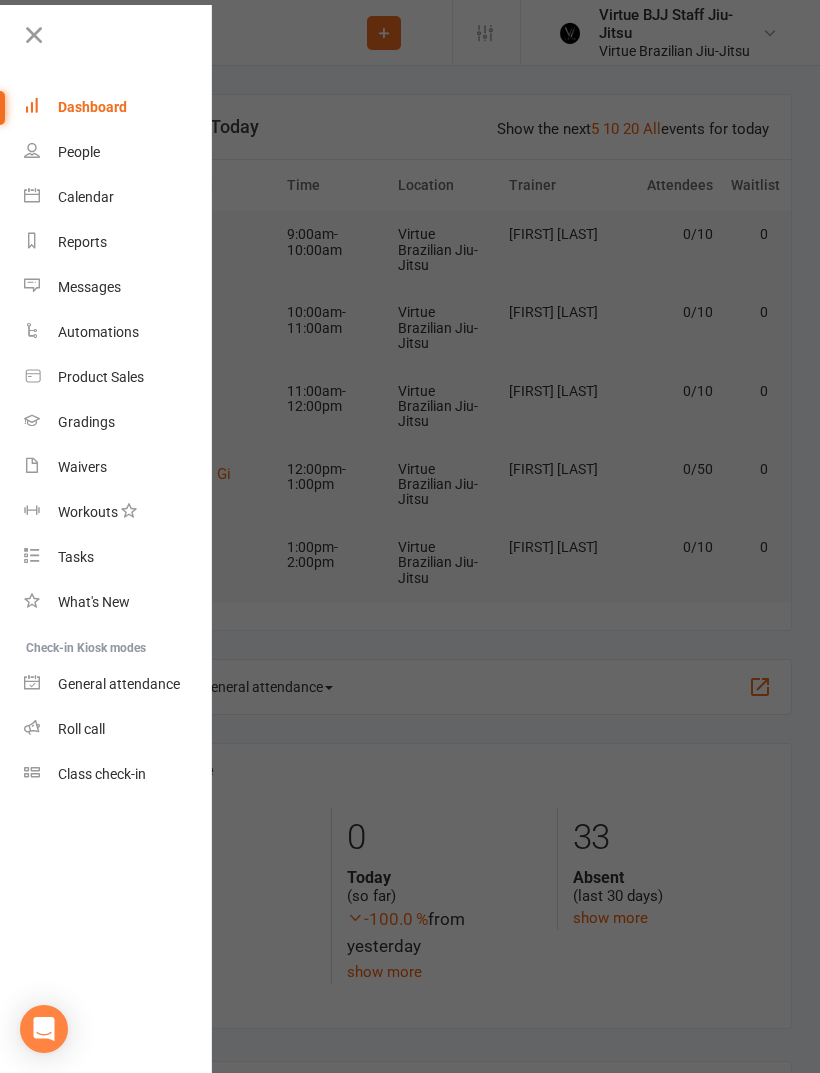 click at bounding box center (34, 35) 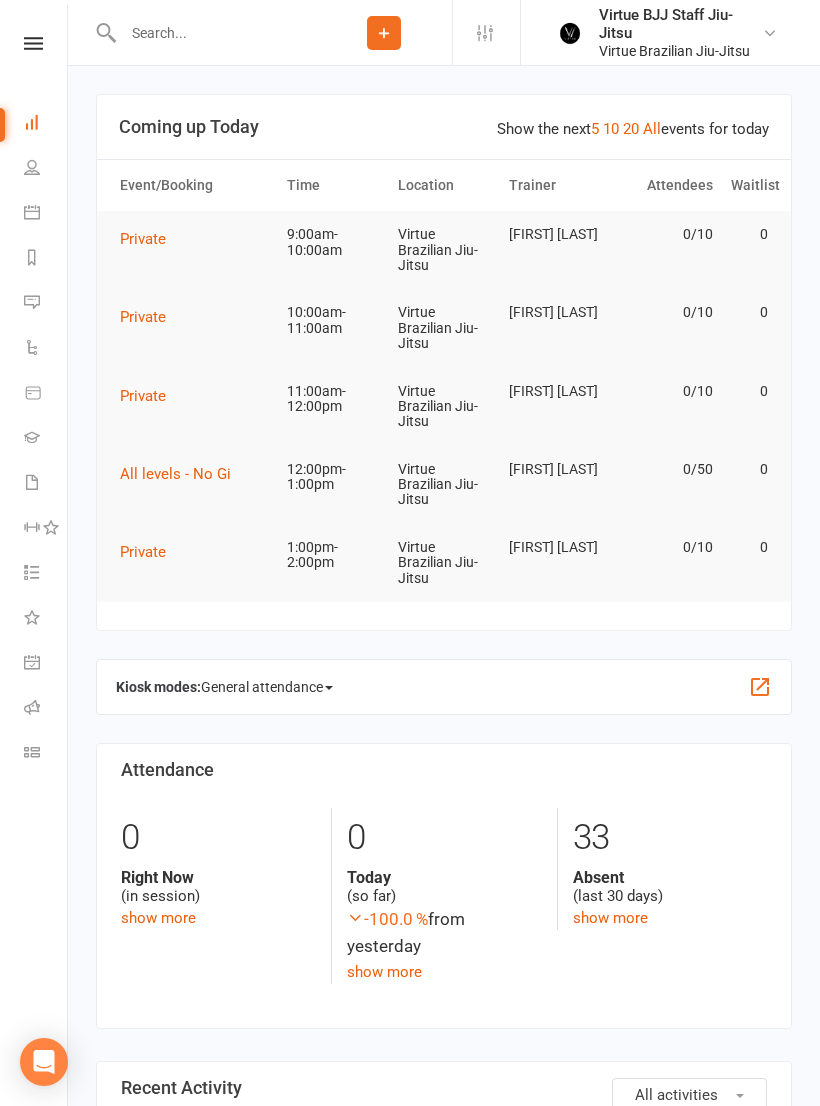 click at bounding box center (216, 33) 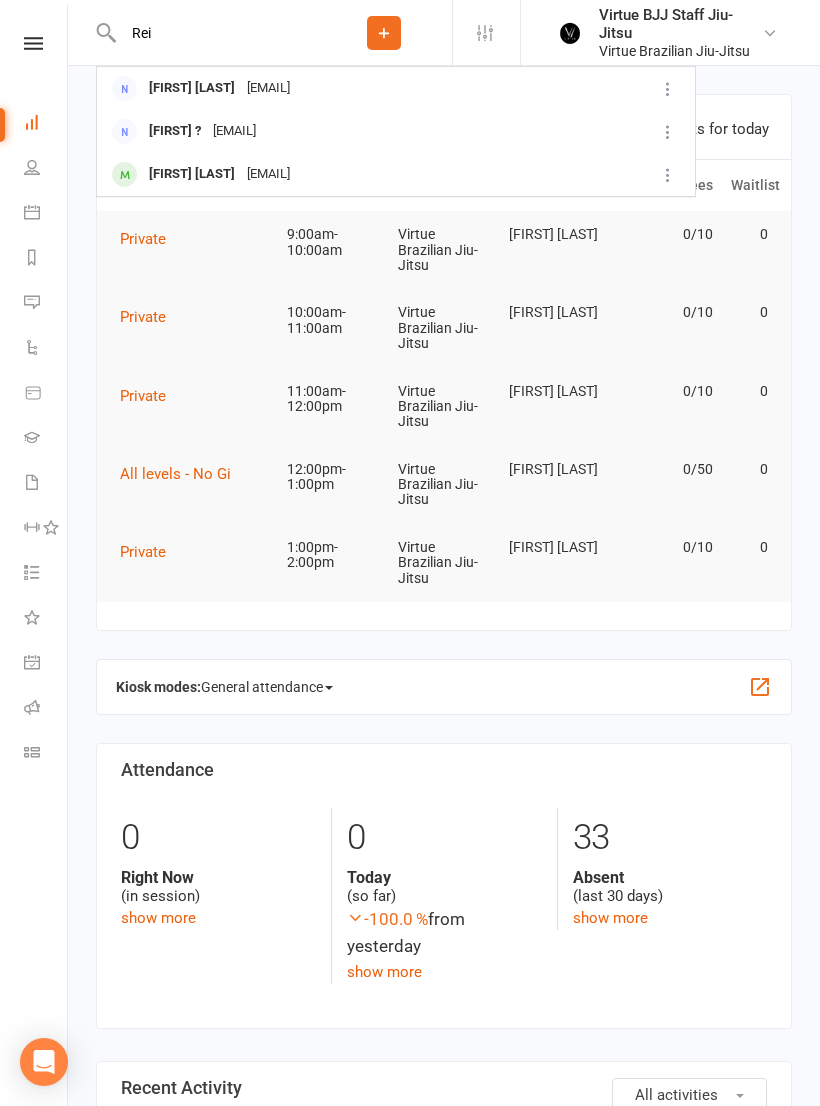 type on "Rei" 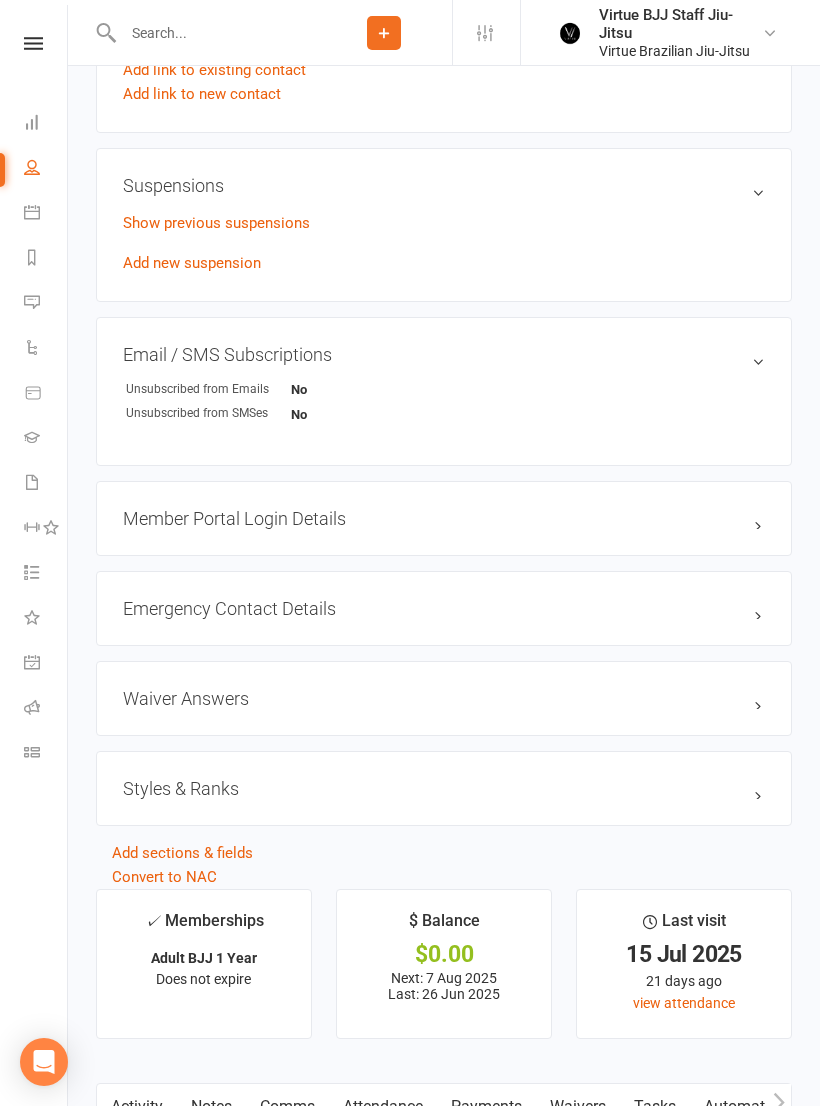 scroll, scrollTop: 927, scrollLeft: 0, axis: vertical 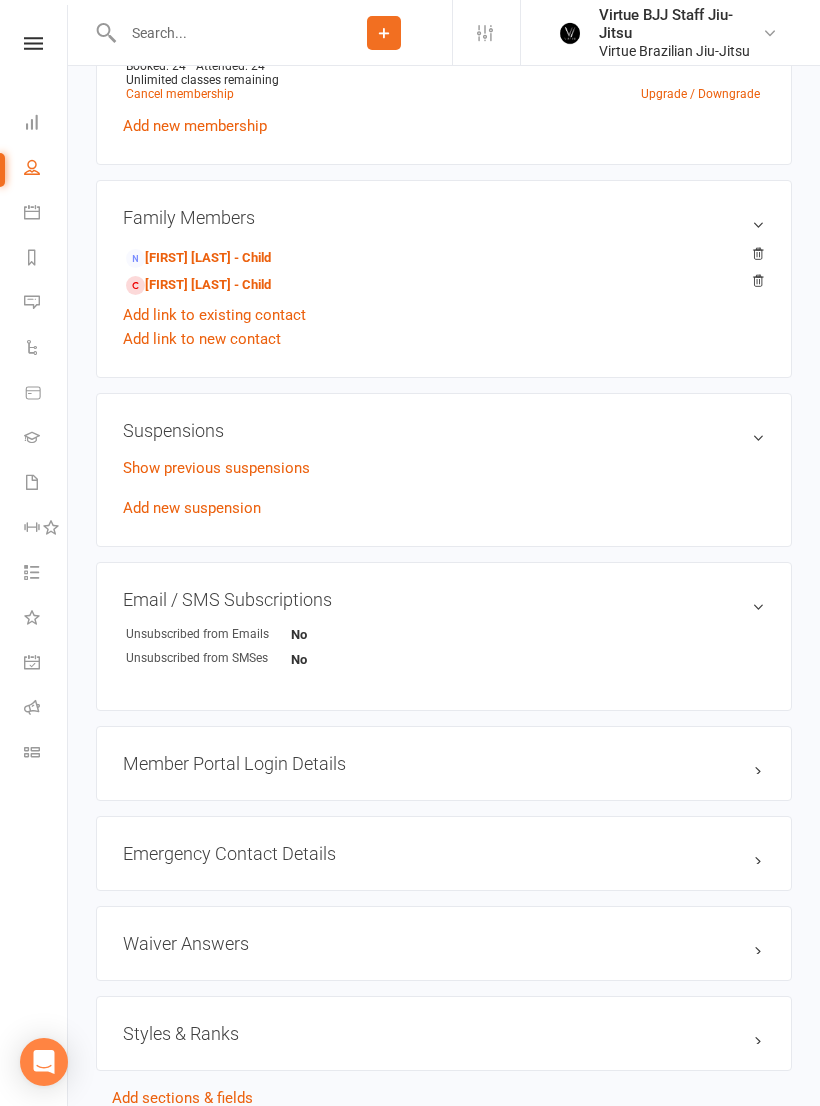 click on "Add new suspension" at bounding box center [192, 508] 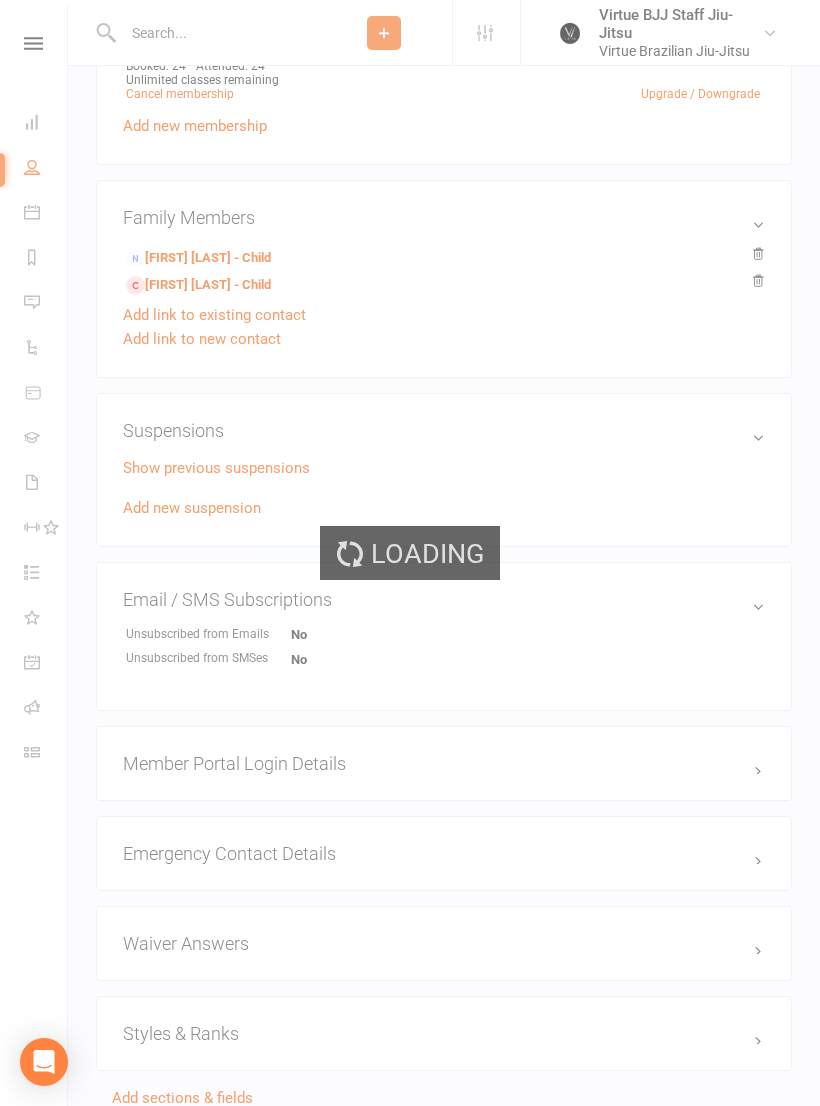 scroll, scrollTop: 0, scrollLeft: 0, axis: both 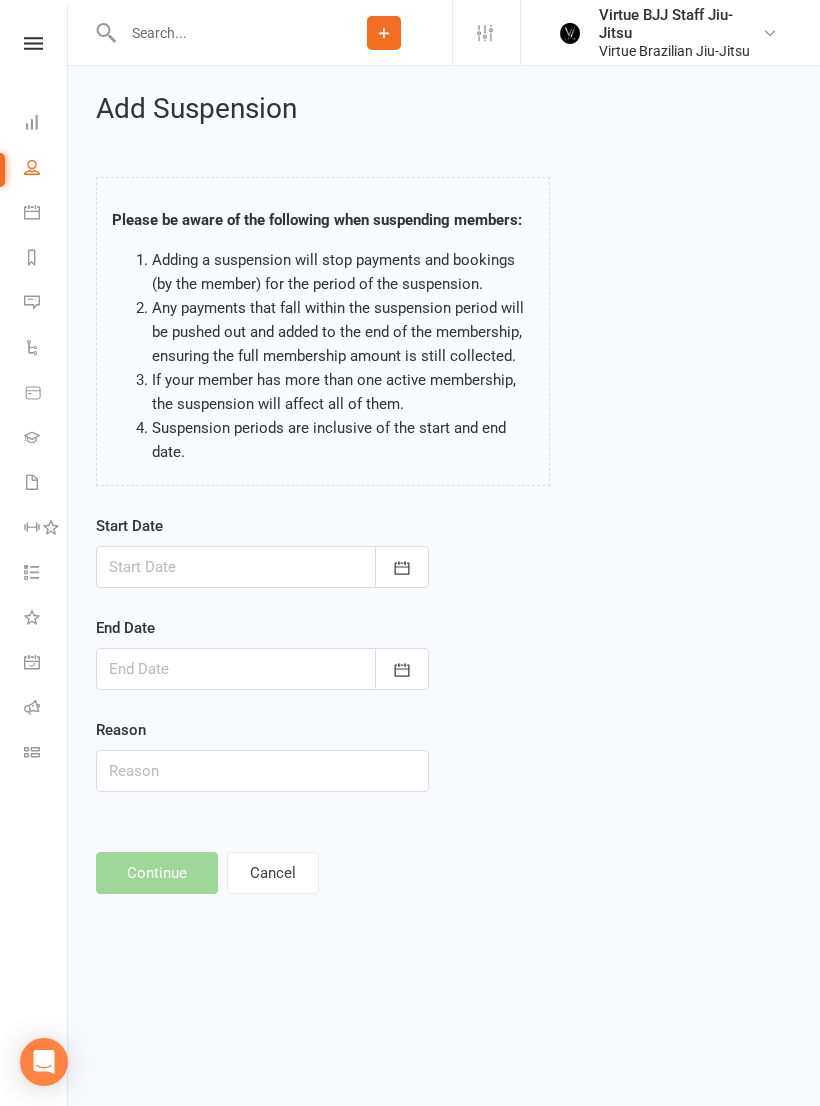click at bounding box center (402, 567) 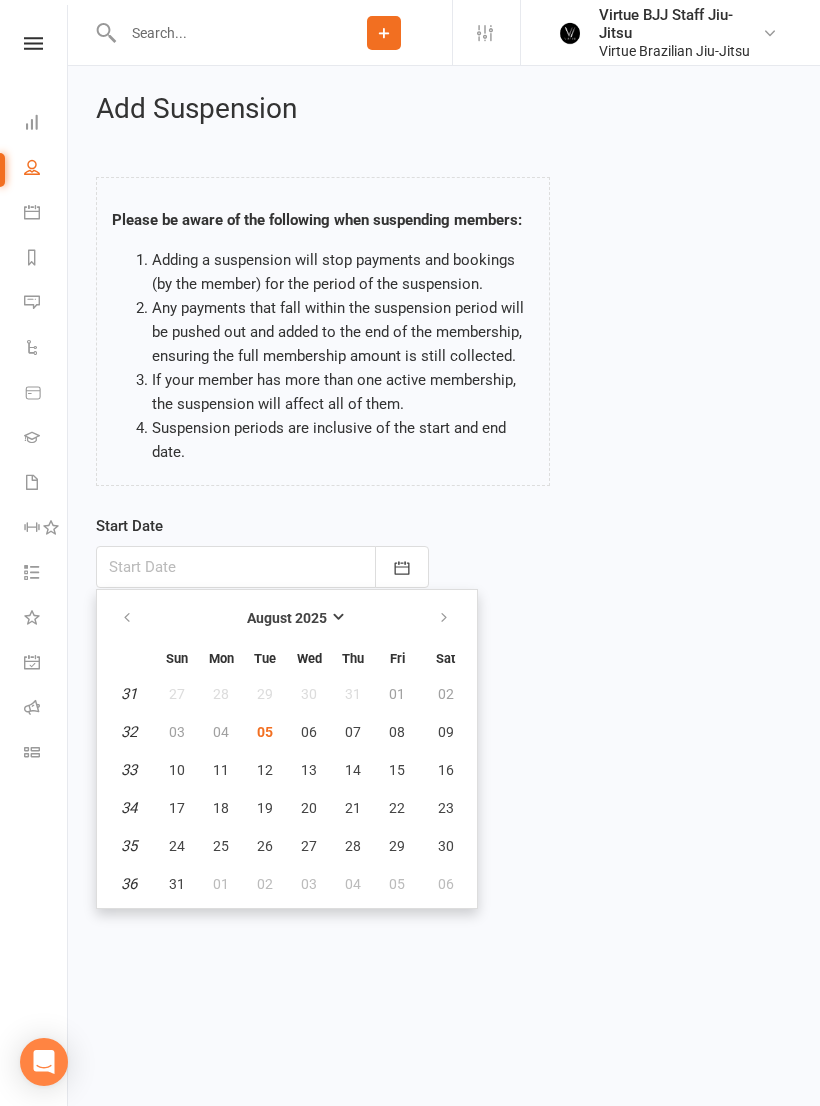 click on "05" at bounding box center (265, 732) 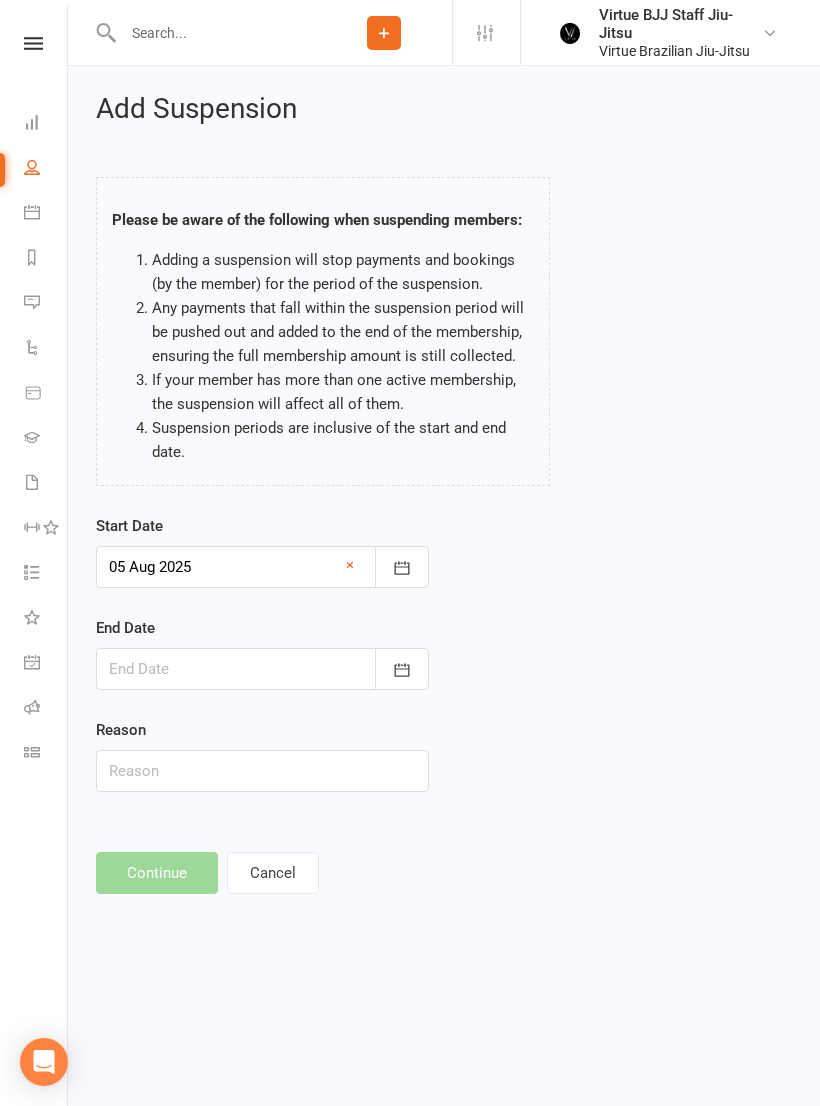 click at bounding box center (402, 669) 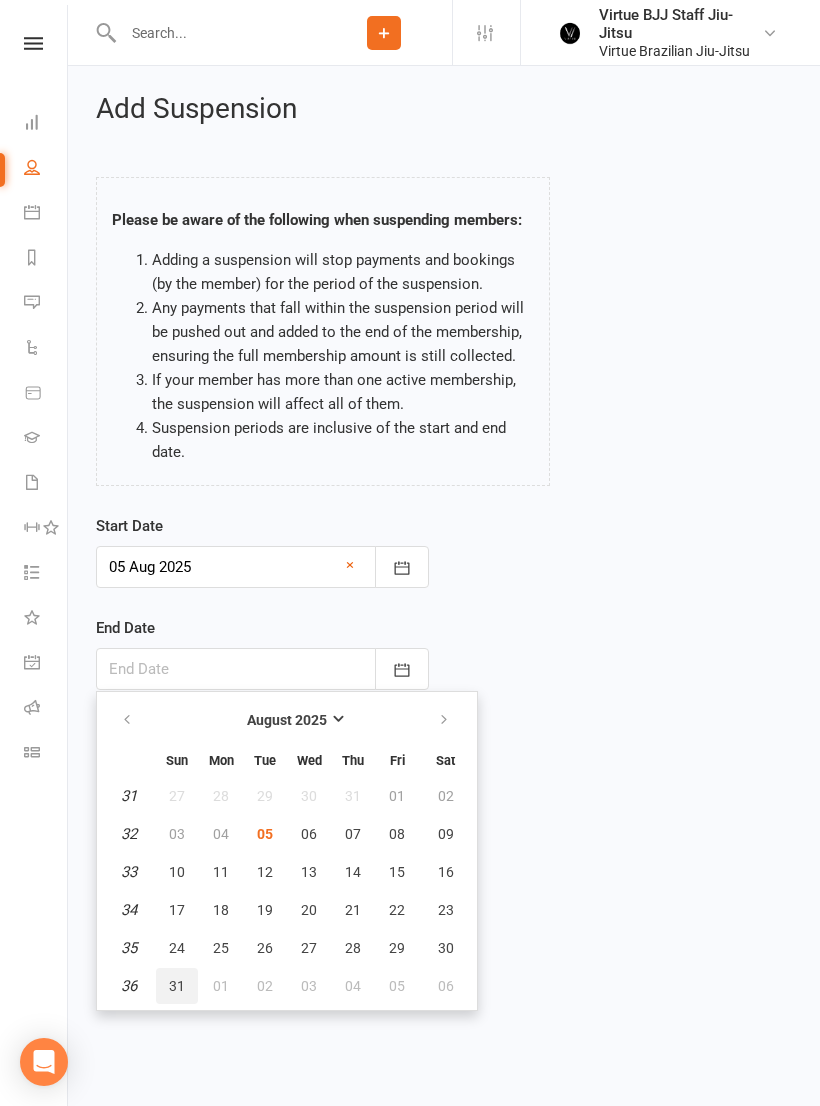click on "31" at bounding box center (177, 986) 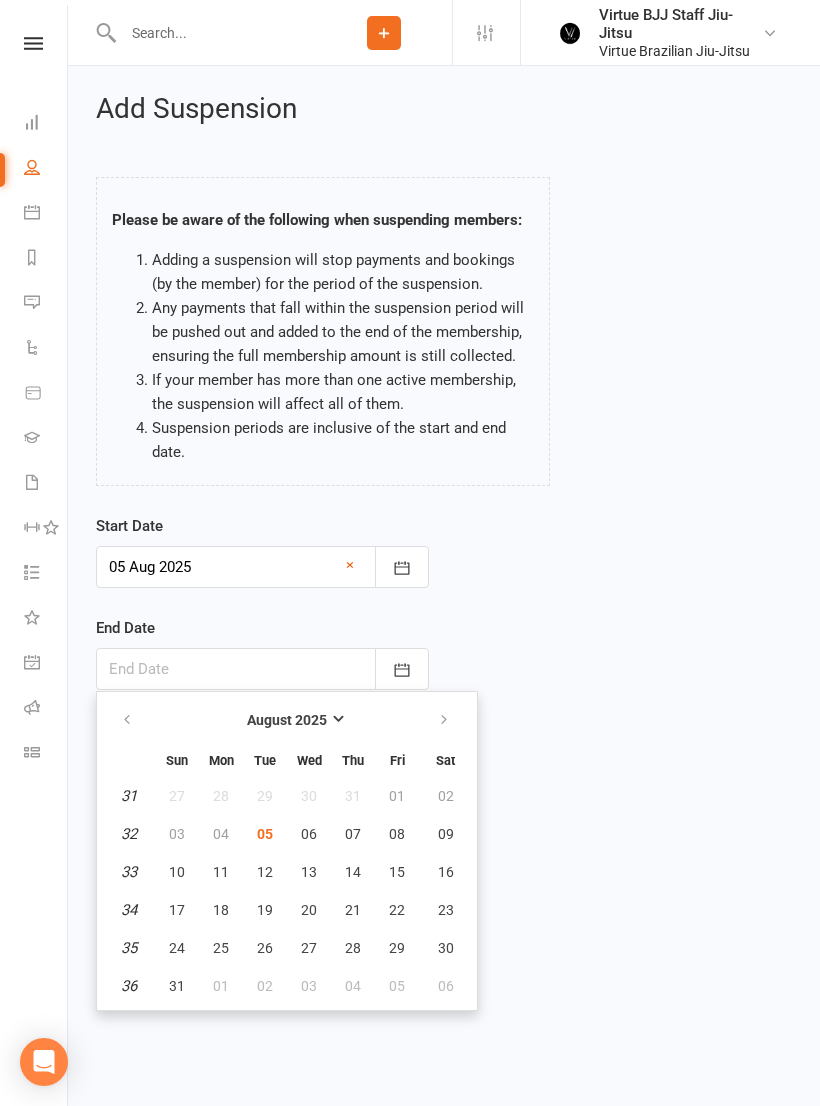 type on "31 Aug 2025" 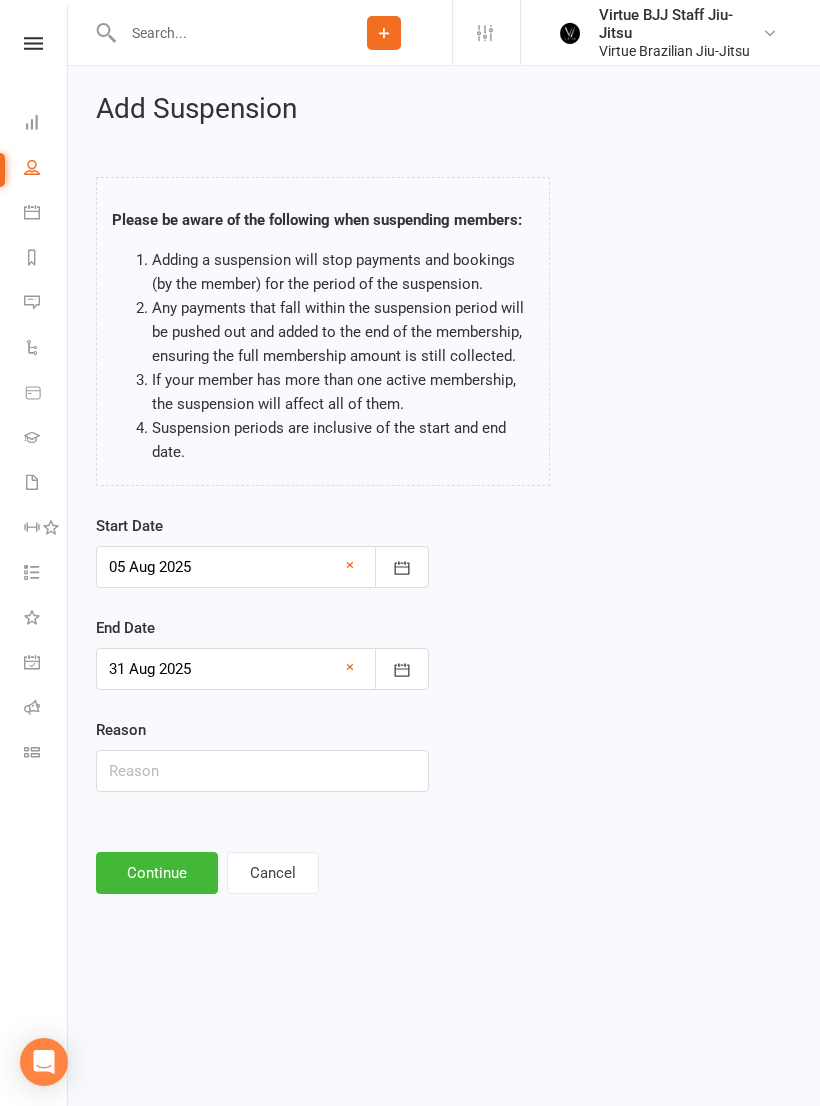 click on "Continue" at bounding box center [157, 873] 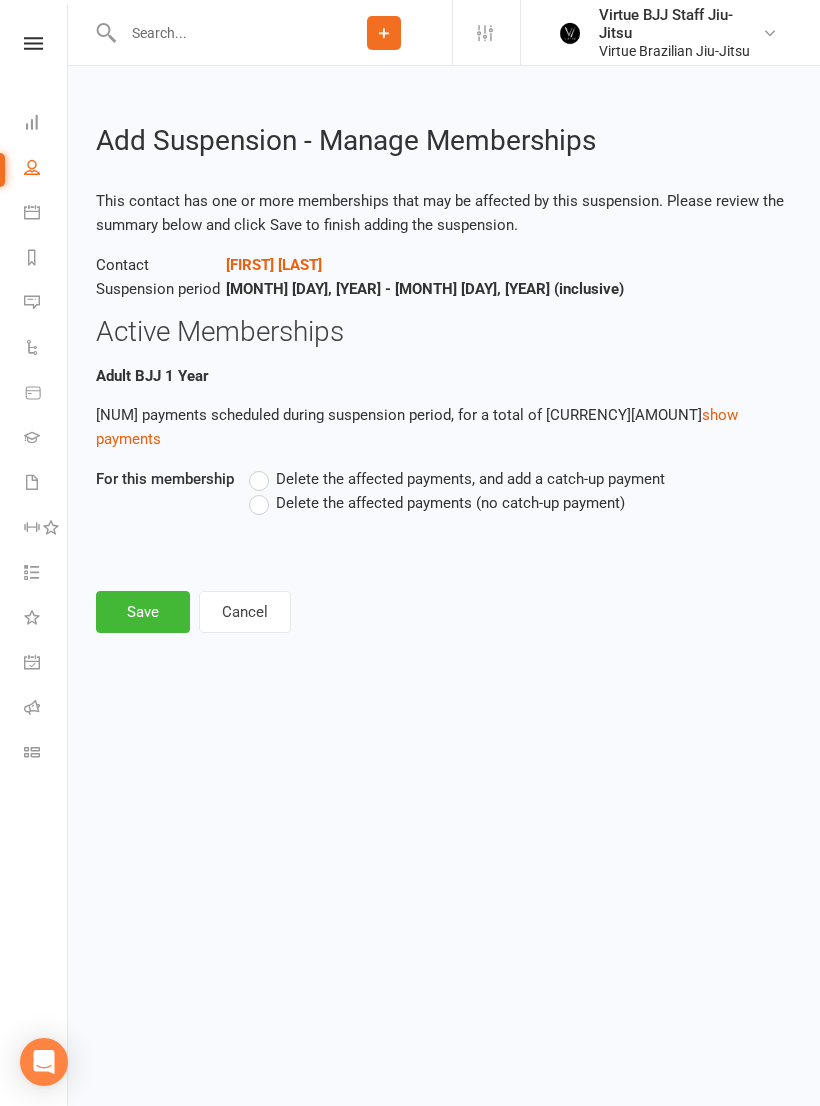 click on "Delete the affected payments (no catch-up payment)" at bounding box center (450, 501) 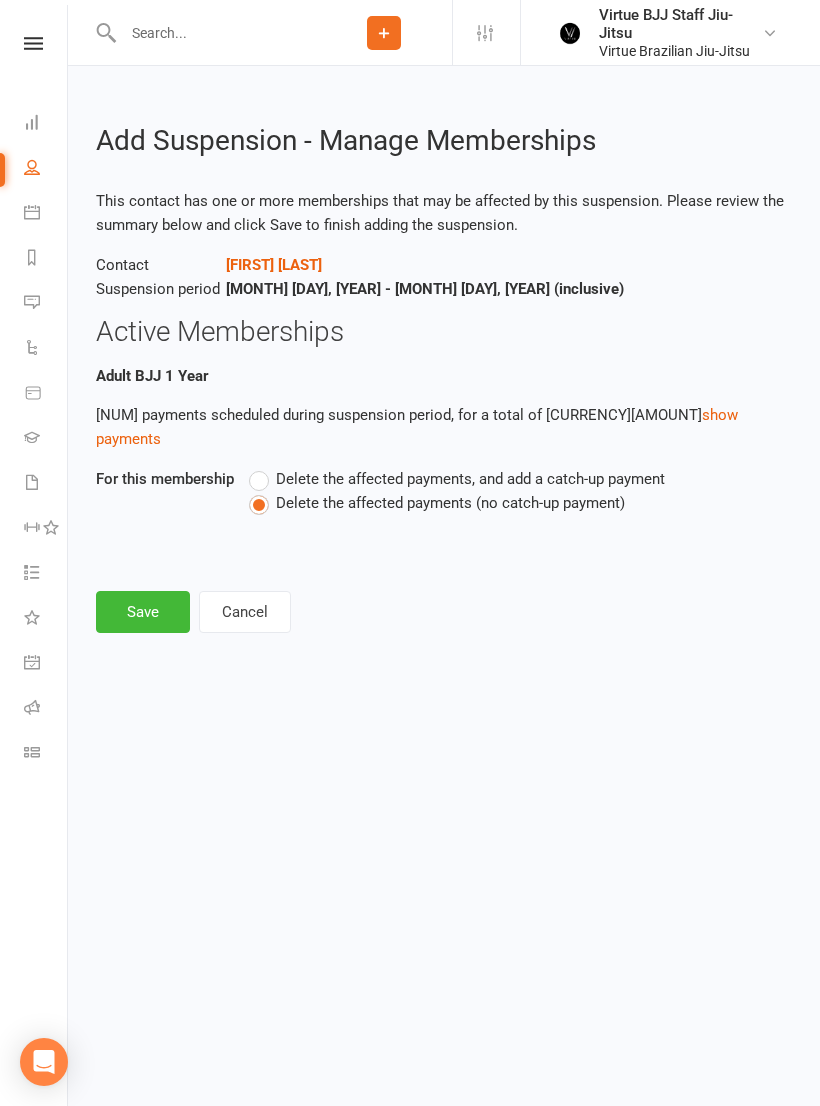 click on "Save" at bounding box center [143, 612] 